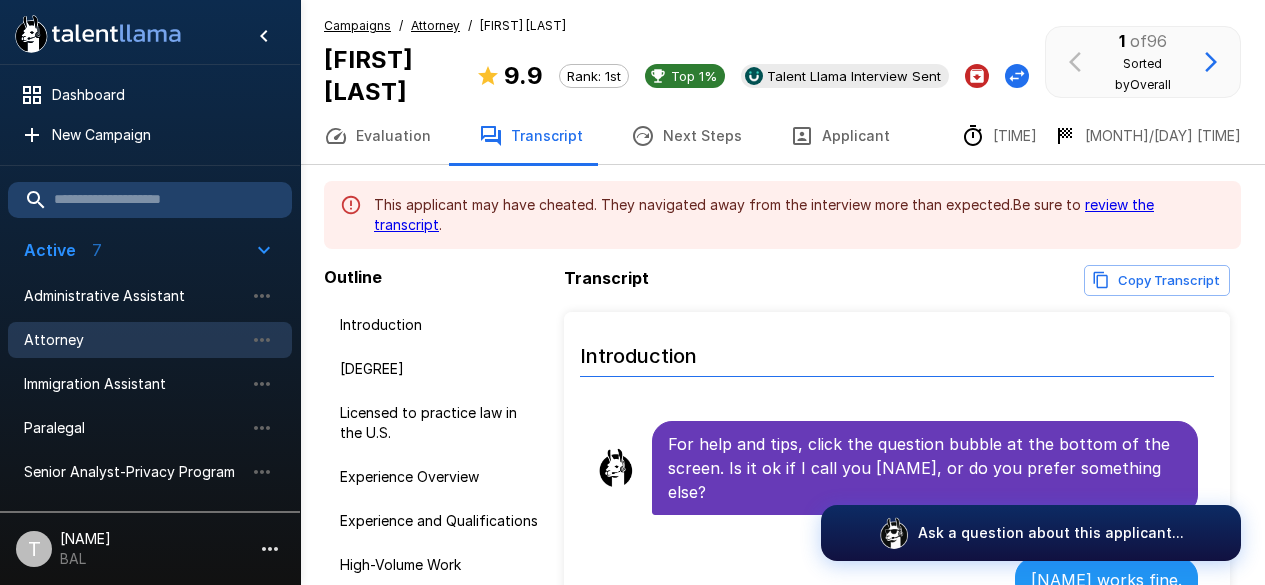 scroll, scrollTop: 0, scrollLeft: 0, axis: both 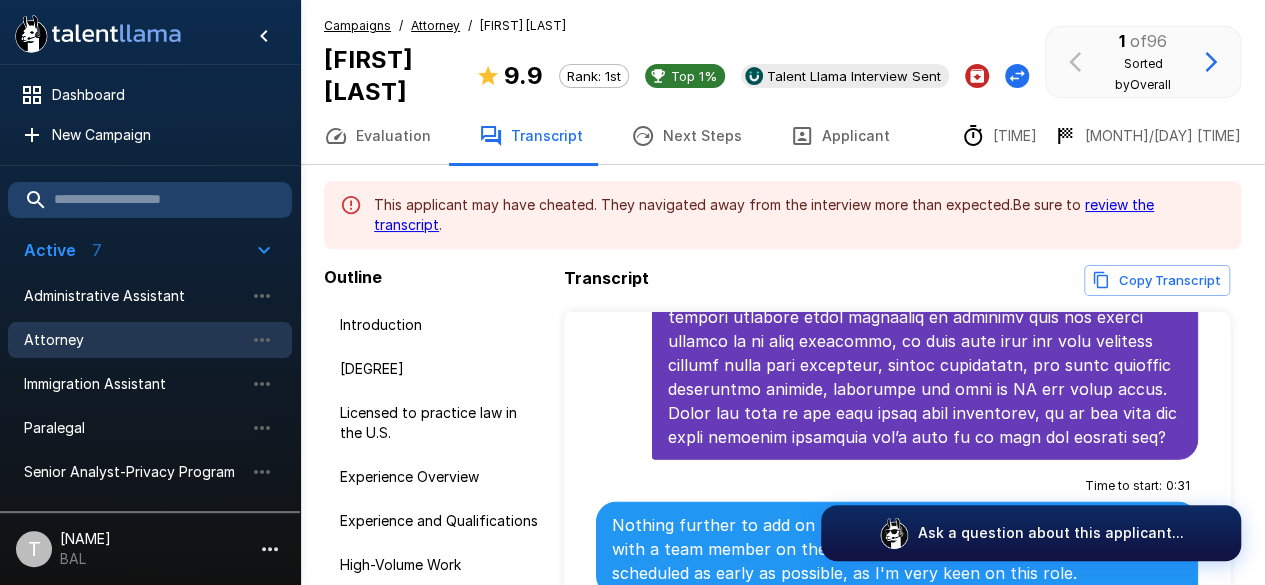 click on ".st0{fill:#FFFFFF;}
.st1{fill:#76a4ed;}" 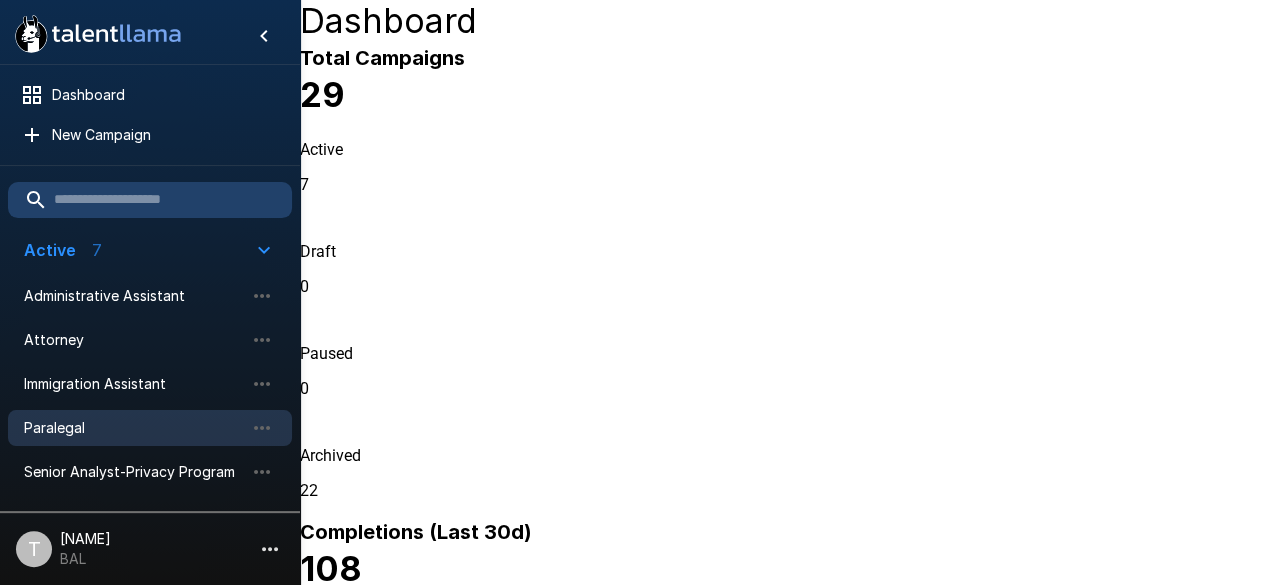 click on "Paralegal" at bounding box center (134, 428) 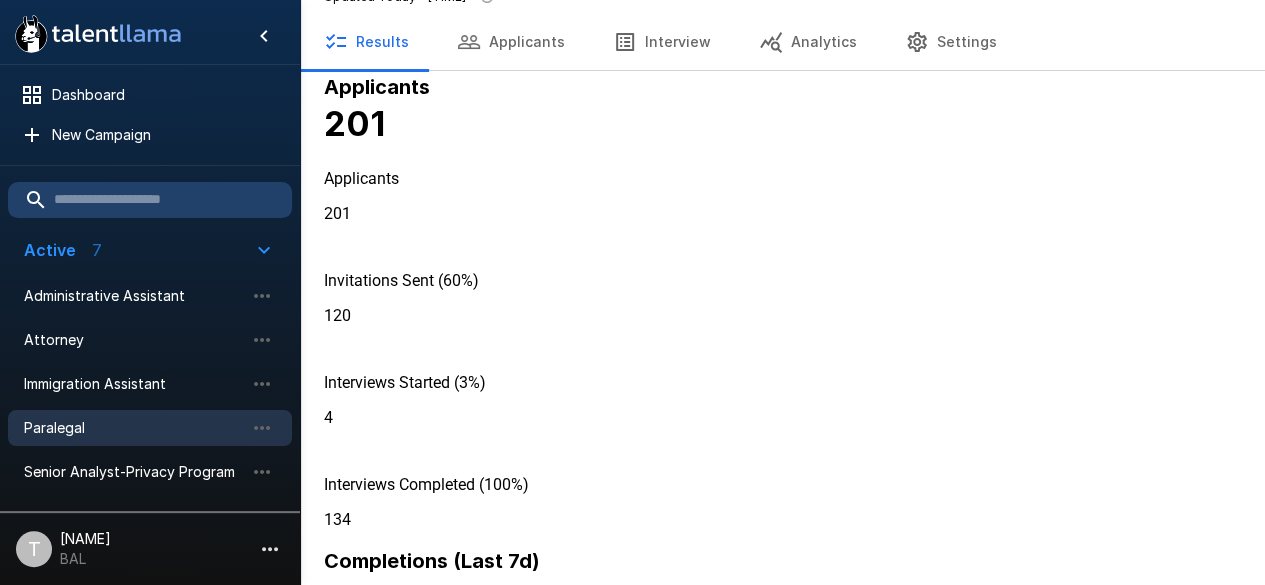 scroll, scrollTop: 61, scrollLeft: 0, axis: vertical 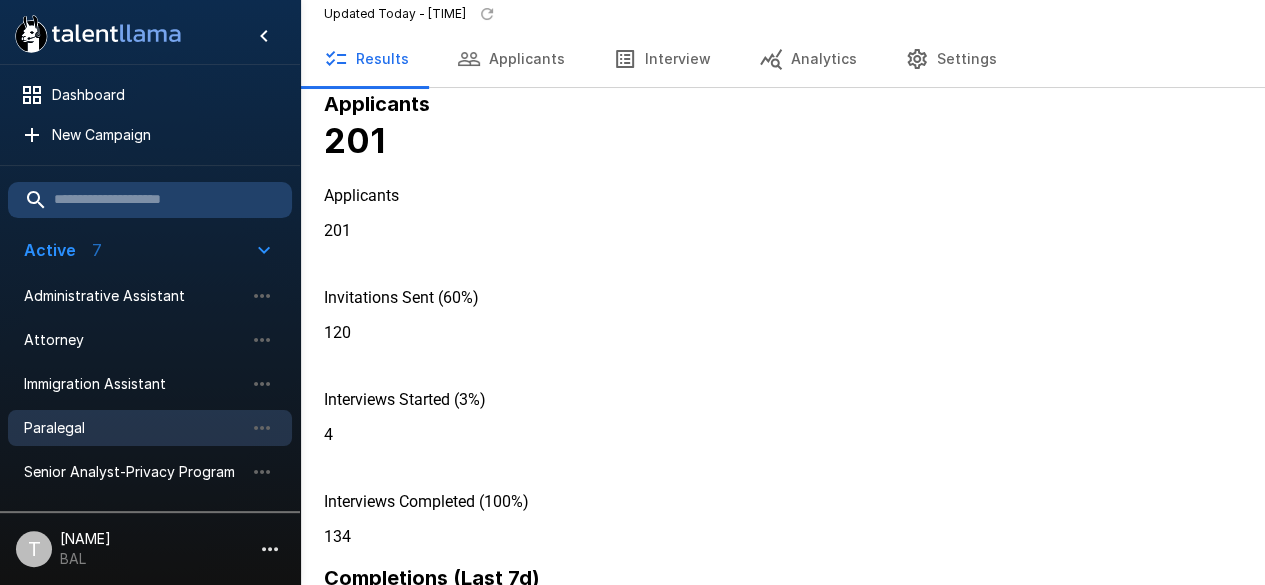 click on "Applicants" at bounding box center [511, 59] 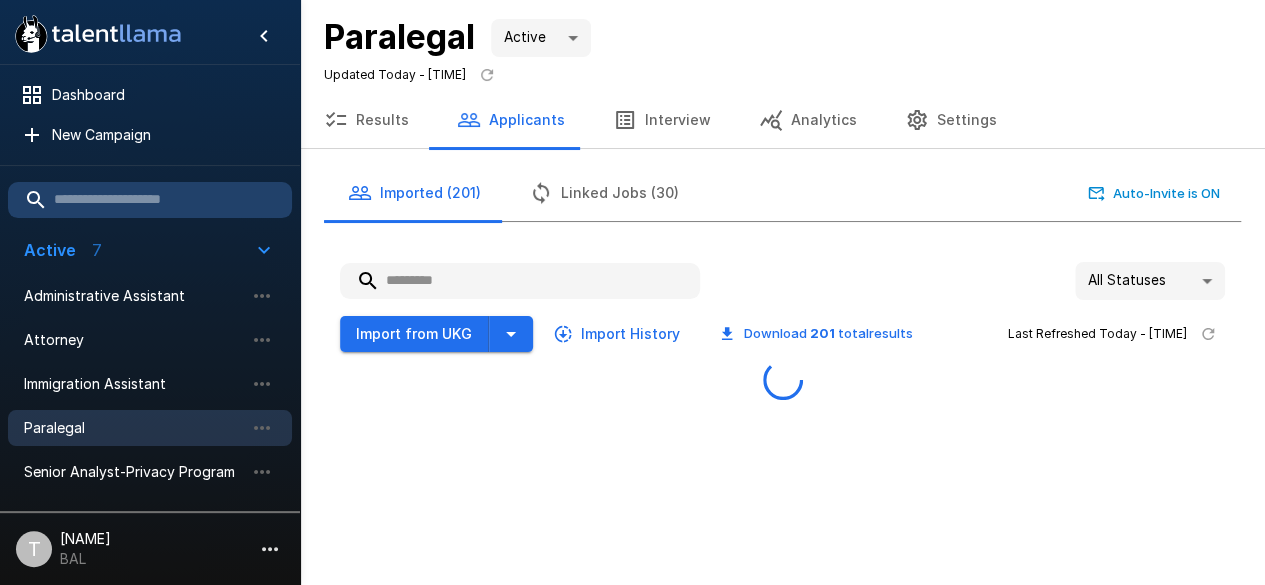 scroll, scrollTop: 0, scrollLeft: 0, axis: both 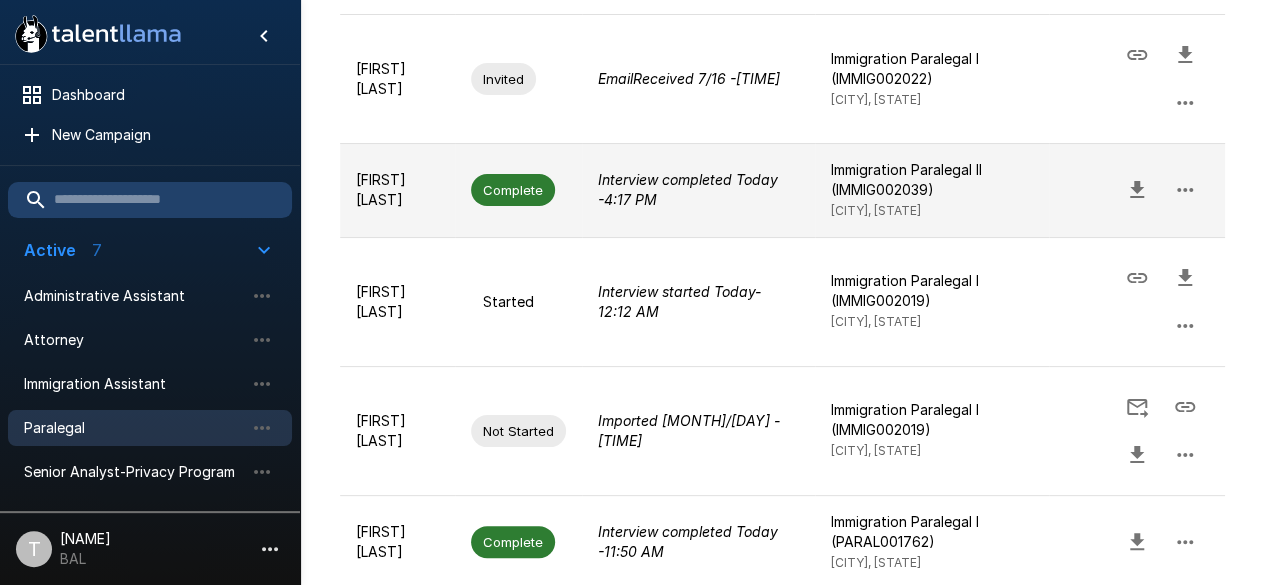 click on "Complete" at bounding box center (518, 190) 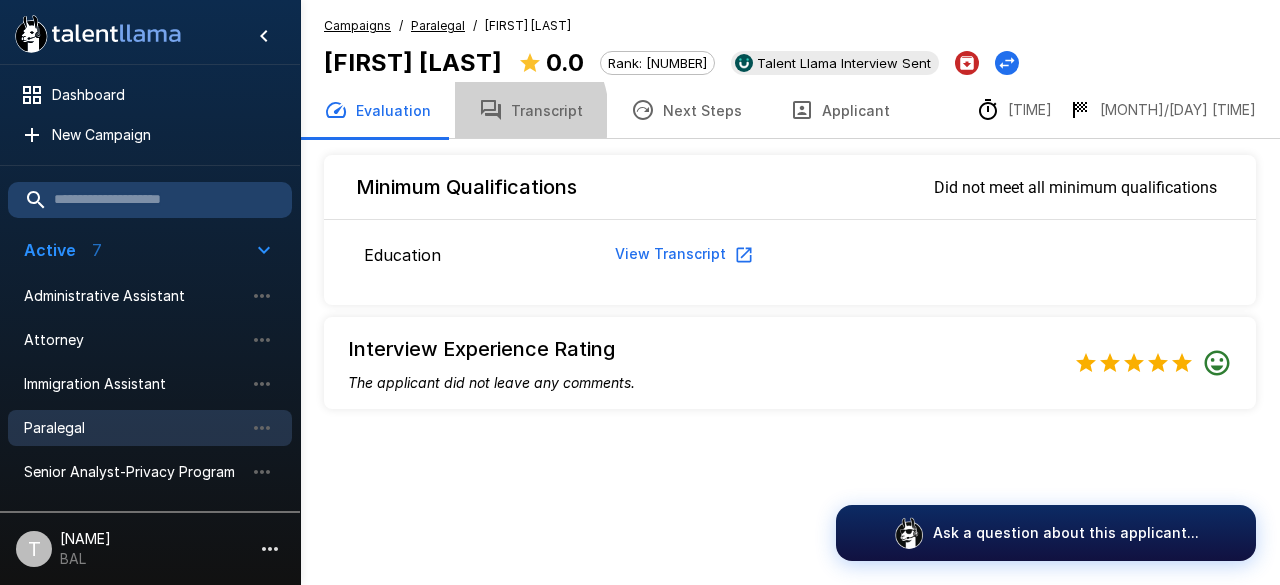click 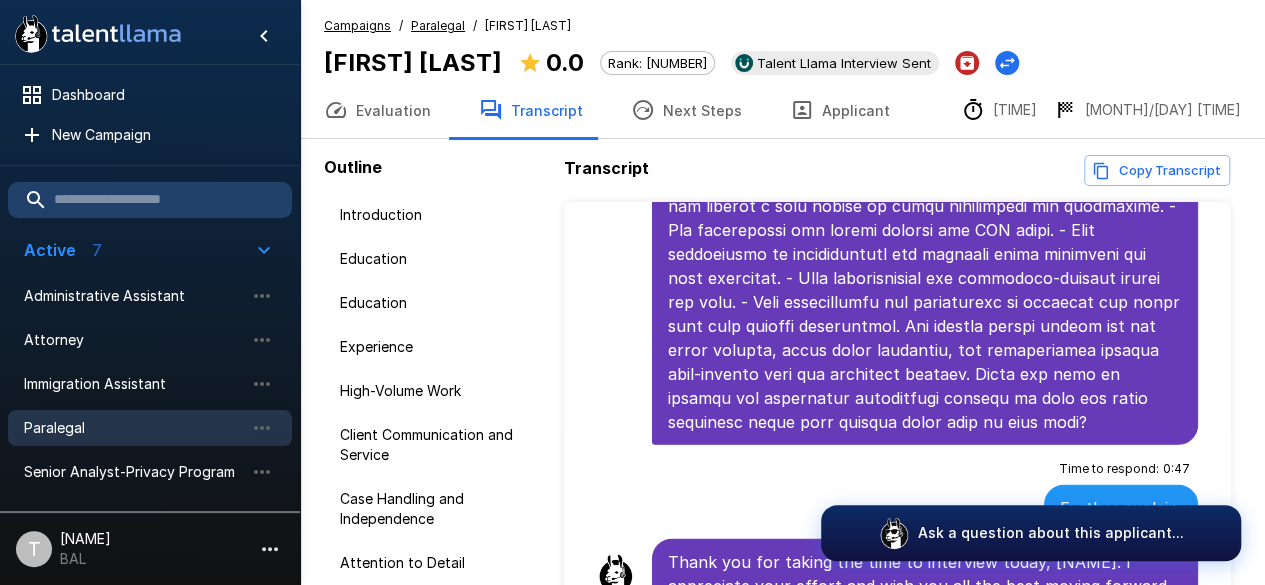 scroll, scrollTop: 2641, scrollLeft: 0, axis: vertical 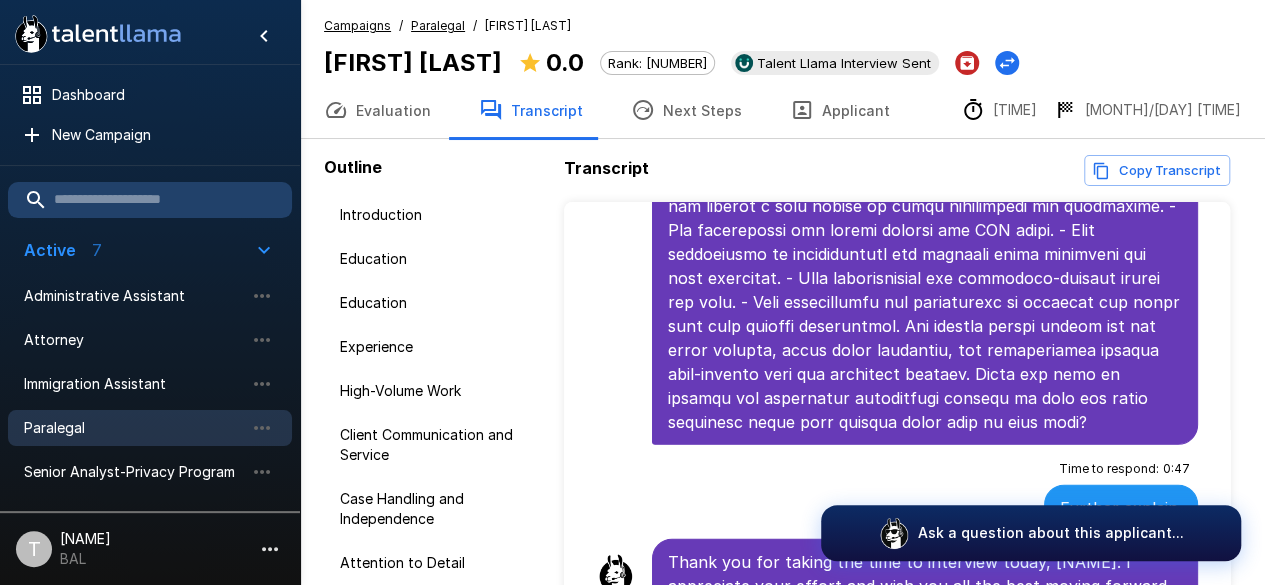 click on "Transcript Copy Transcript Introduction For help and tips, click the question bubble at the bottom of the screen.  Is it ok if I call you Estefania, or do you prefer something else? Time to respond : 0 : 18 Stephanie Education Perfect, thanks Stephanie.  Let's get started.  Do you have a Bachelor’s degree and  1-year law-related experience under a licensed attorney; OR a PL certificate from an ABA approved program?  Time to respond : 0 : 27 Yes, I have three years on law experience. Thank you for sharing. Can you clarify if you also have a Bachelor’s degree, or a Paralegal certificate from an ABA approved program? Time to respond : 0 : 43 I do not. I am currently in school studying for bachelors degree in political science.  Thank you for clarifying. Is your law-related experience supervised by a licensed attorney? Time to respond : 0 : 14 Yes Education This section was skipped Experience  This section was skipped High-Volume Work This section was skipped Client Communication and Service Problem Solving :" at bounding box center [900, 387] 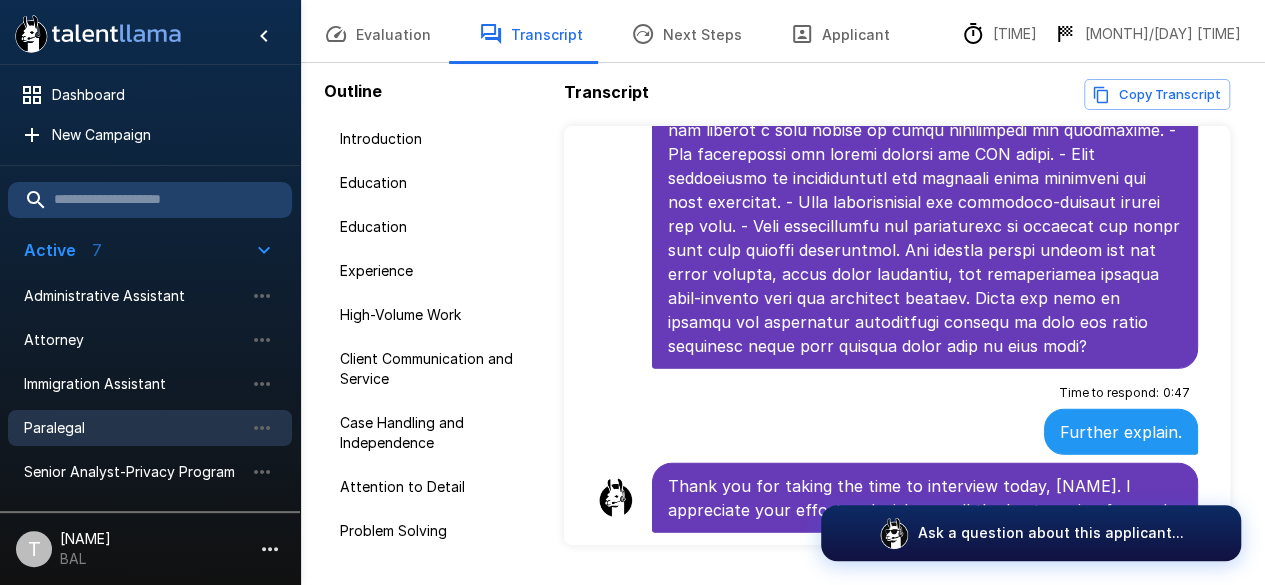 scroll, scrollTop: 131, scrollLeft: 0, axis: vertical 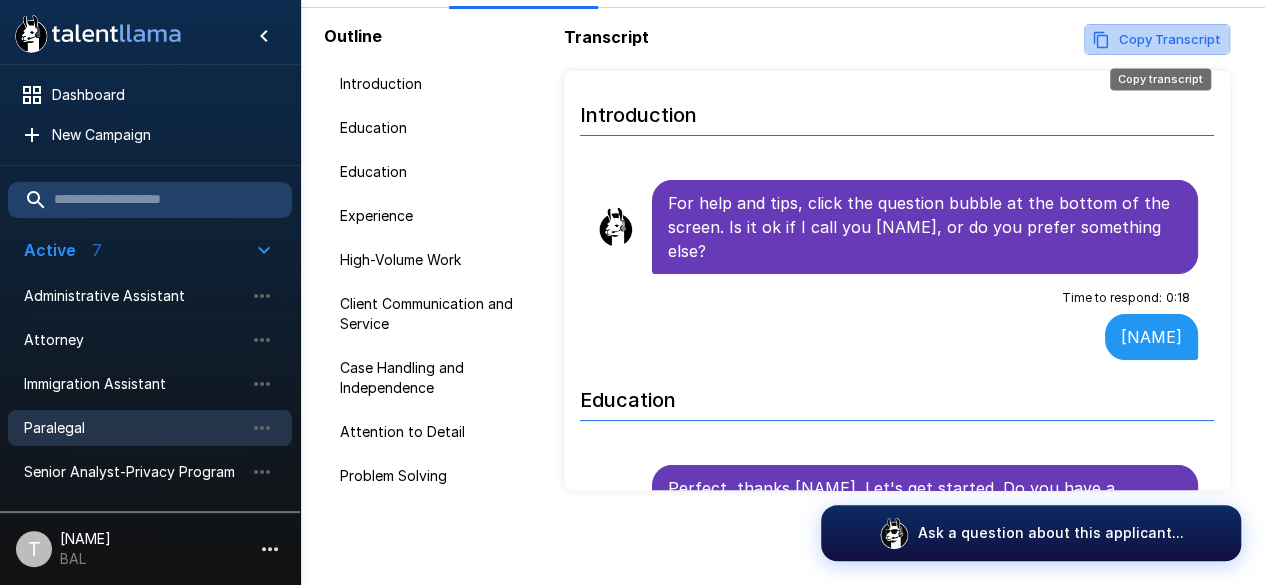 click on "Copy Transcript" at bounding box center [1157, 39] 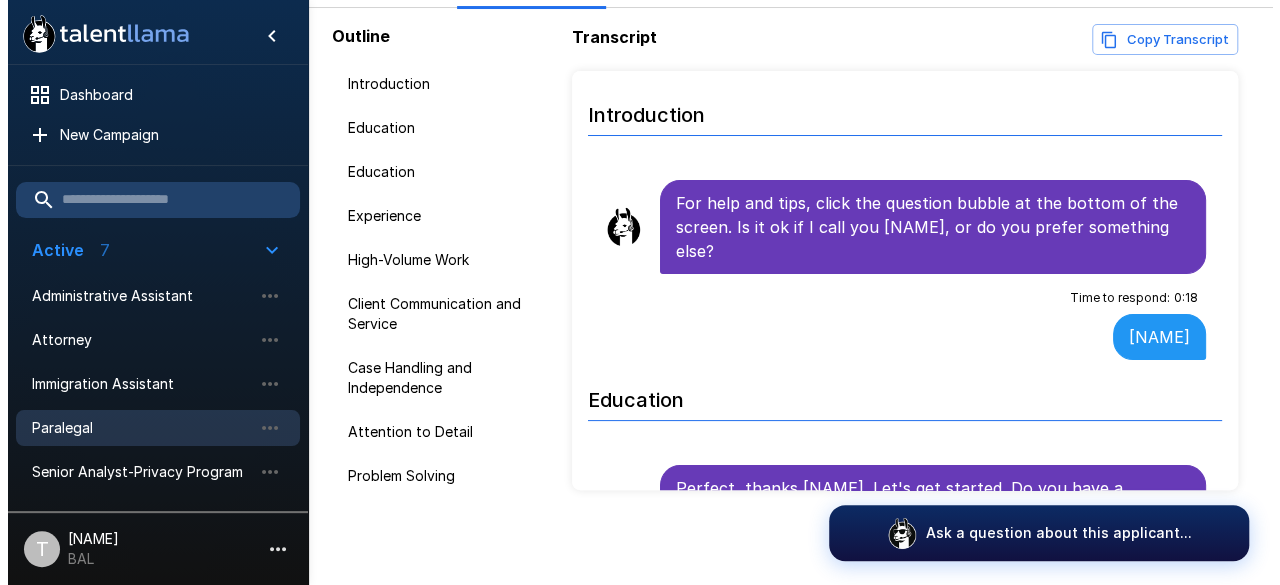 scroll, scrollTop: 0, scrollLeft: 0, axis: both 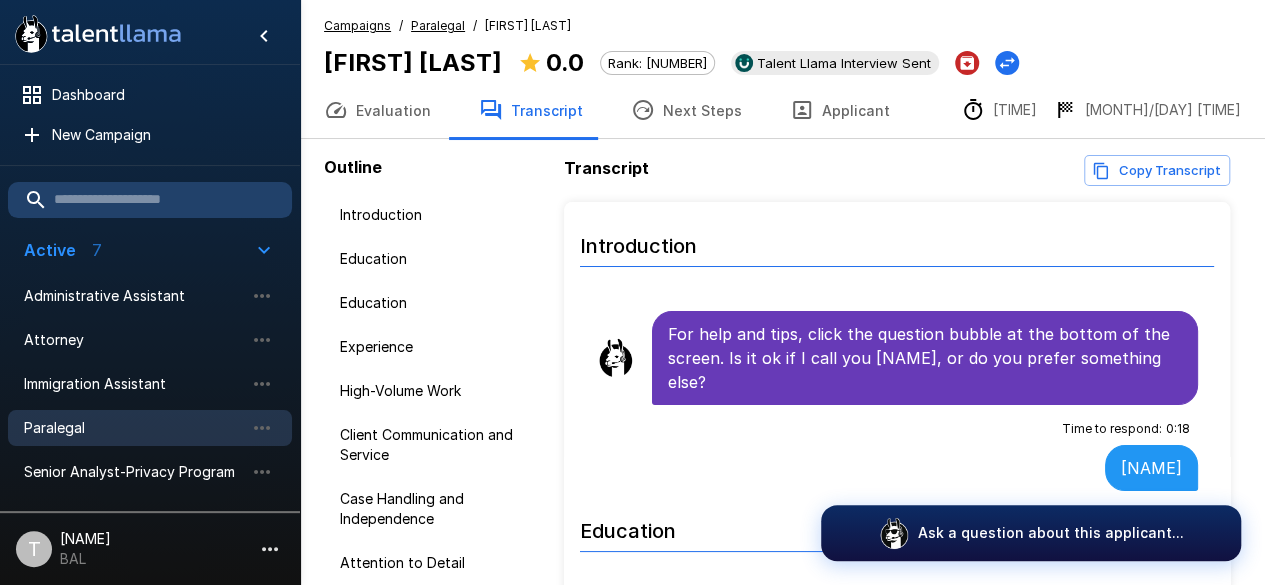 click on "Next Steps" at bounding box center (686, 110) 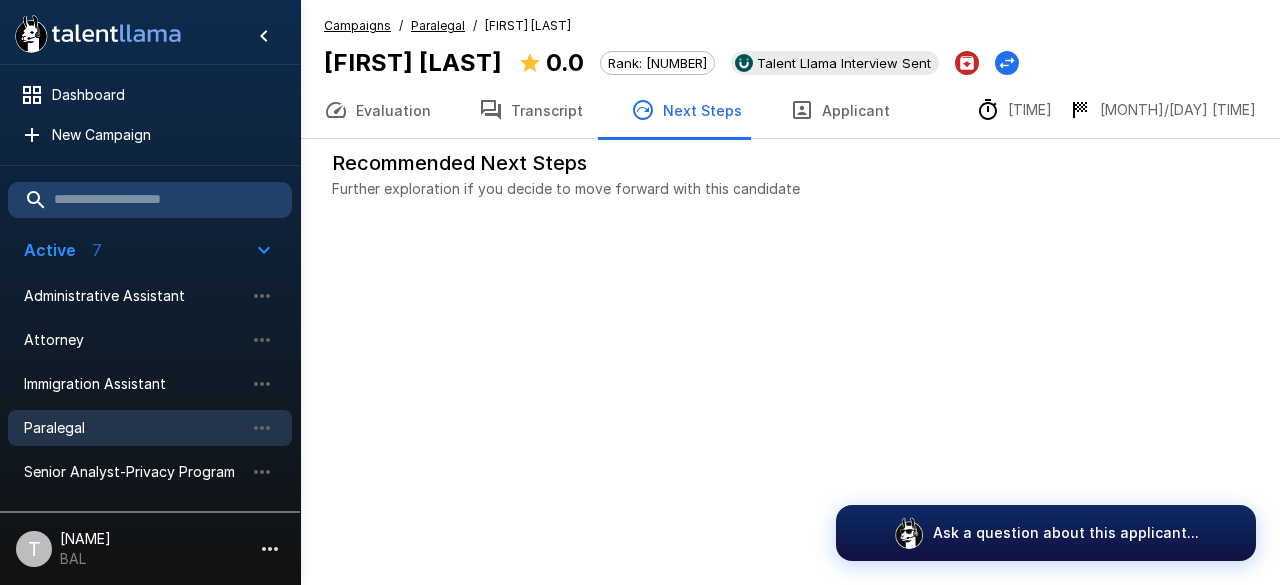 click on "Further exploration if you decide to move forward with this candidate" at bounding box center [790, 189] 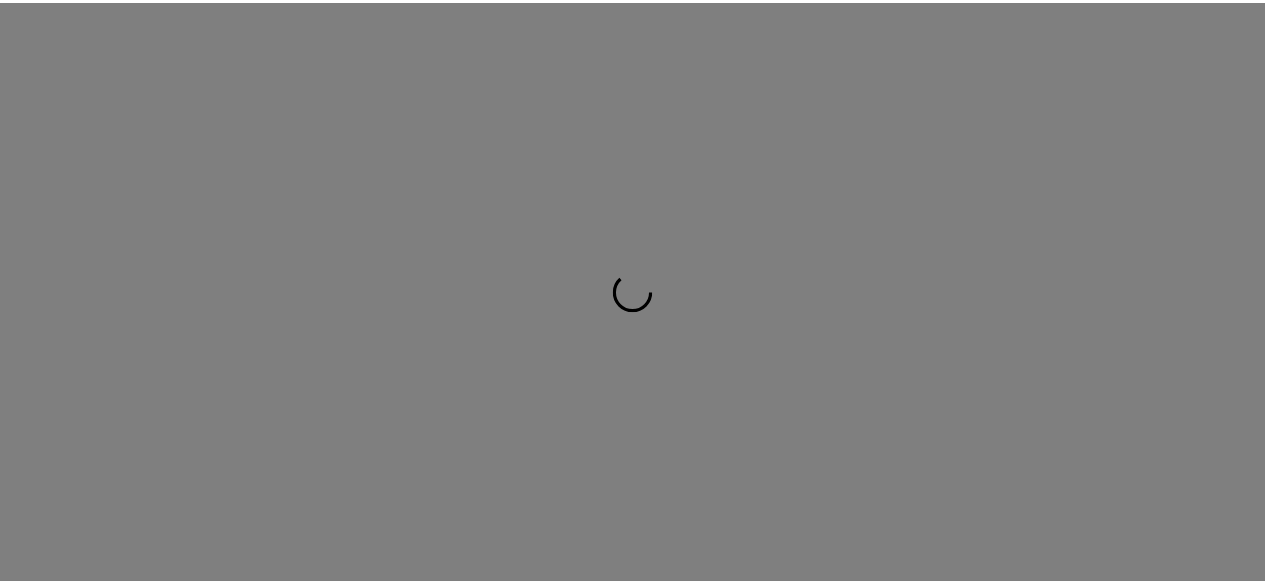 scroll, scrollTop: 0, scrollLeft: 0, axis: both 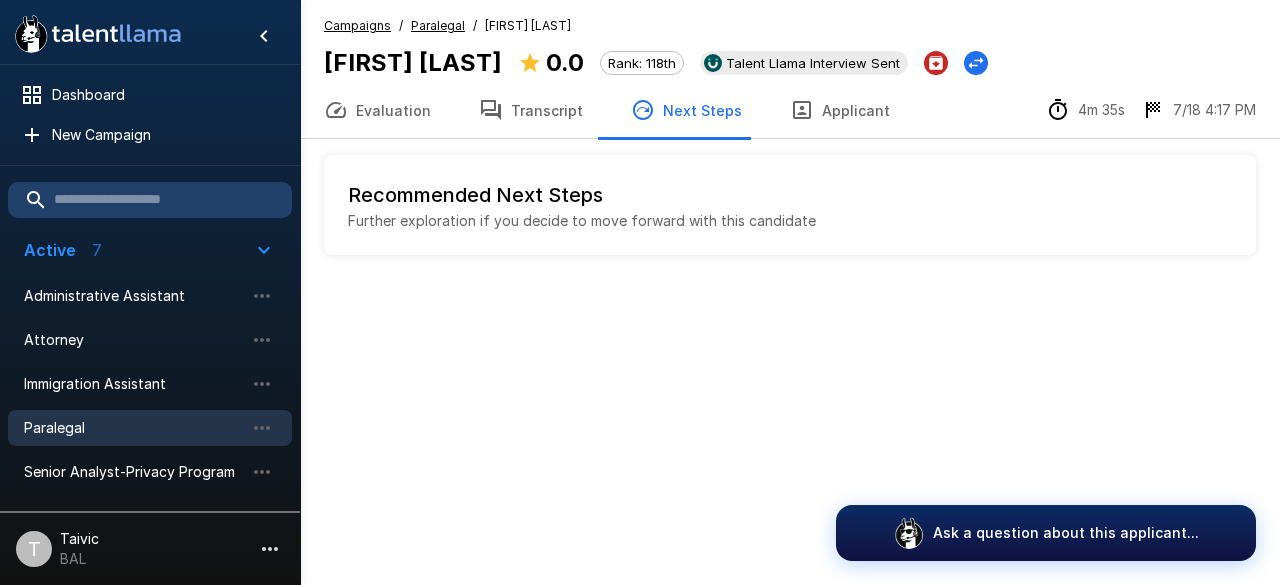 click on "Applicant" at bounding box center (840, 110) 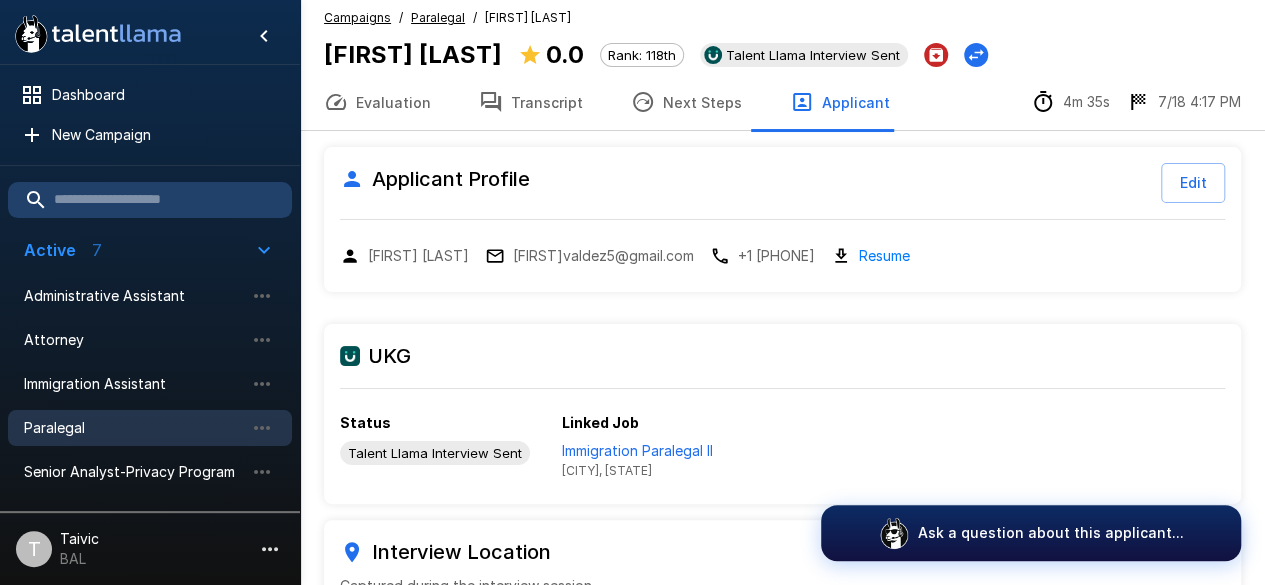 scroll, scrollTop: 2, scrollLeft: 0, axis: vertical 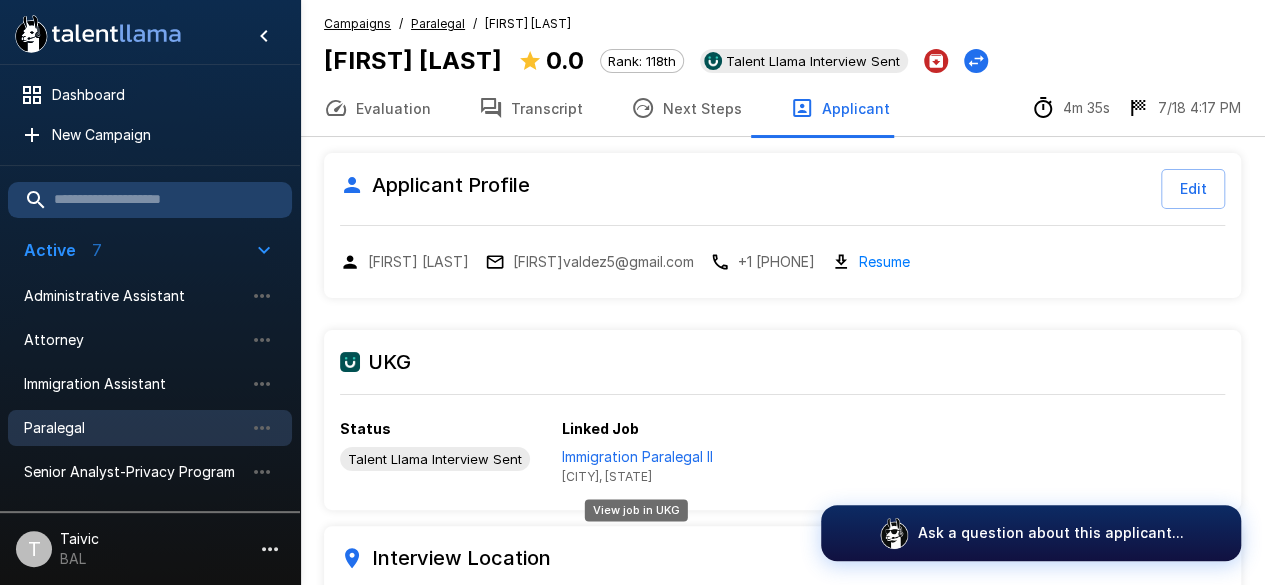 click on "Immigration Paralegal II" at bounding box center (637, 457) 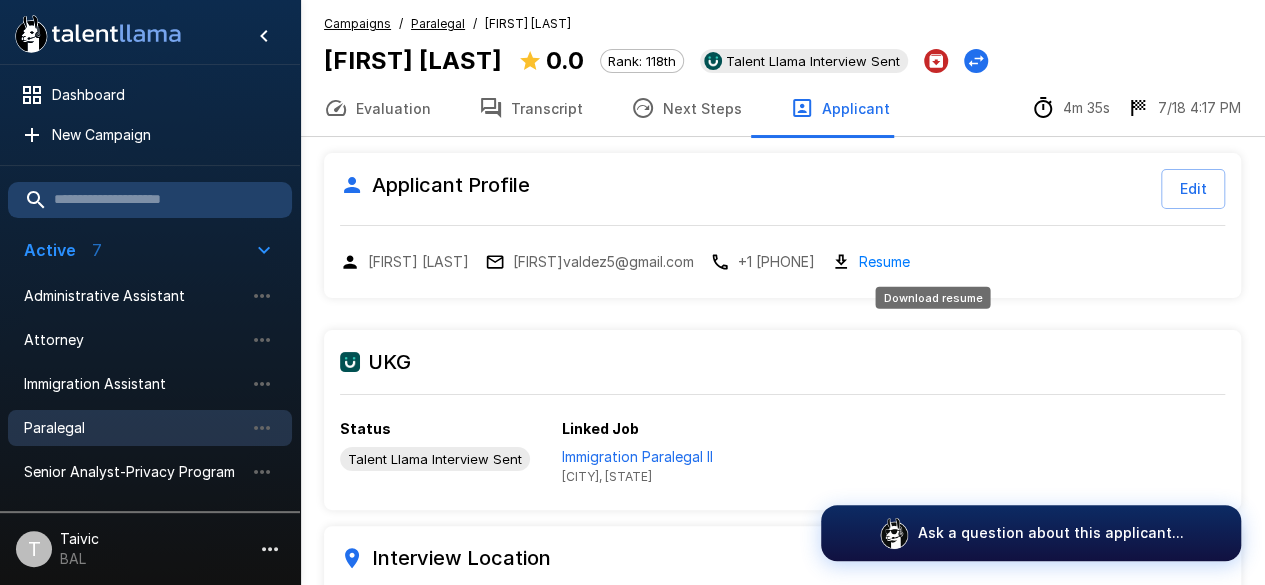 click on "Resume" at bounding box center (884, 261) 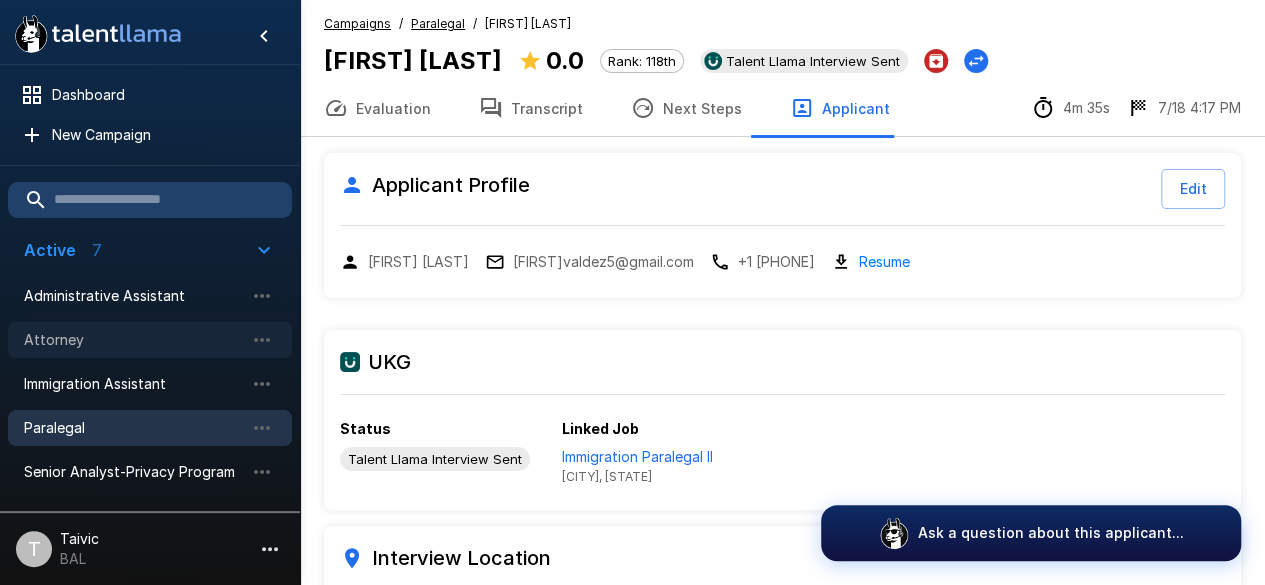 click on "Attorney" at bounding box center (134, 340) 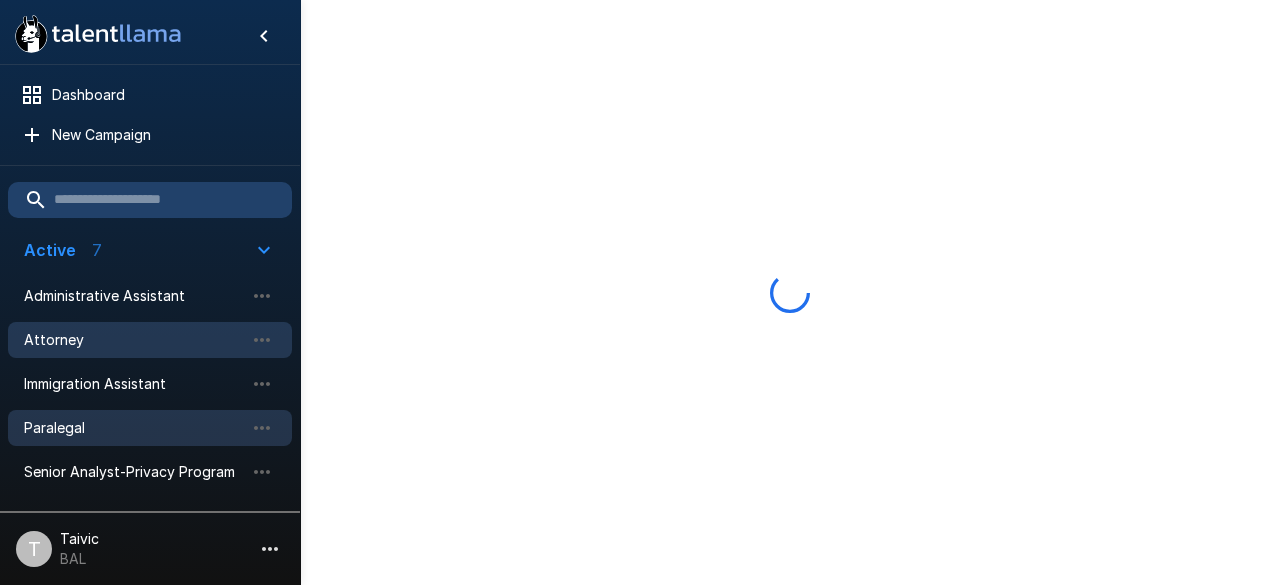 click on "Paralegal" at bounding box center [134, 428] 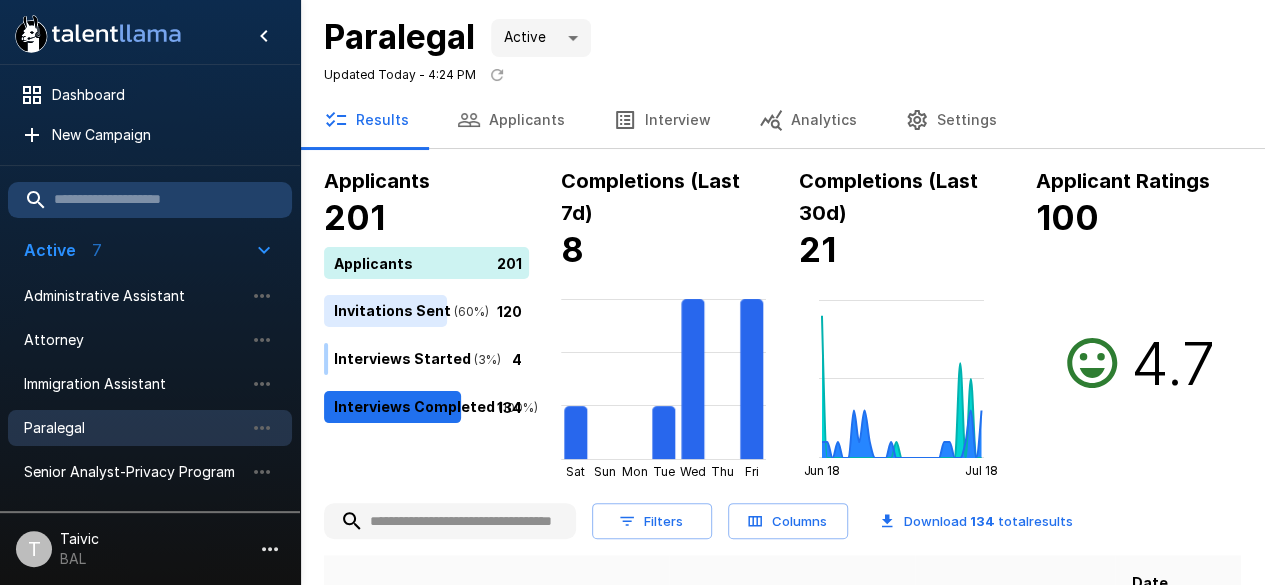 click on "Applicants" at bounding box center (511, 120) 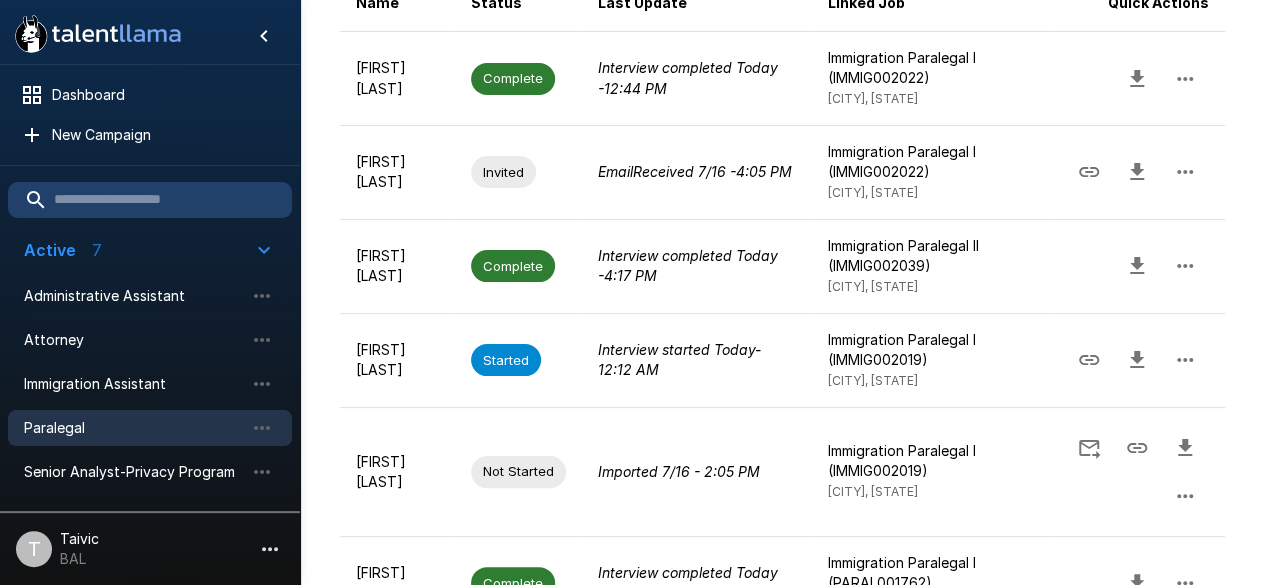 scroll, scrollTop: 437, scrollLeft: 0, axis: vertical 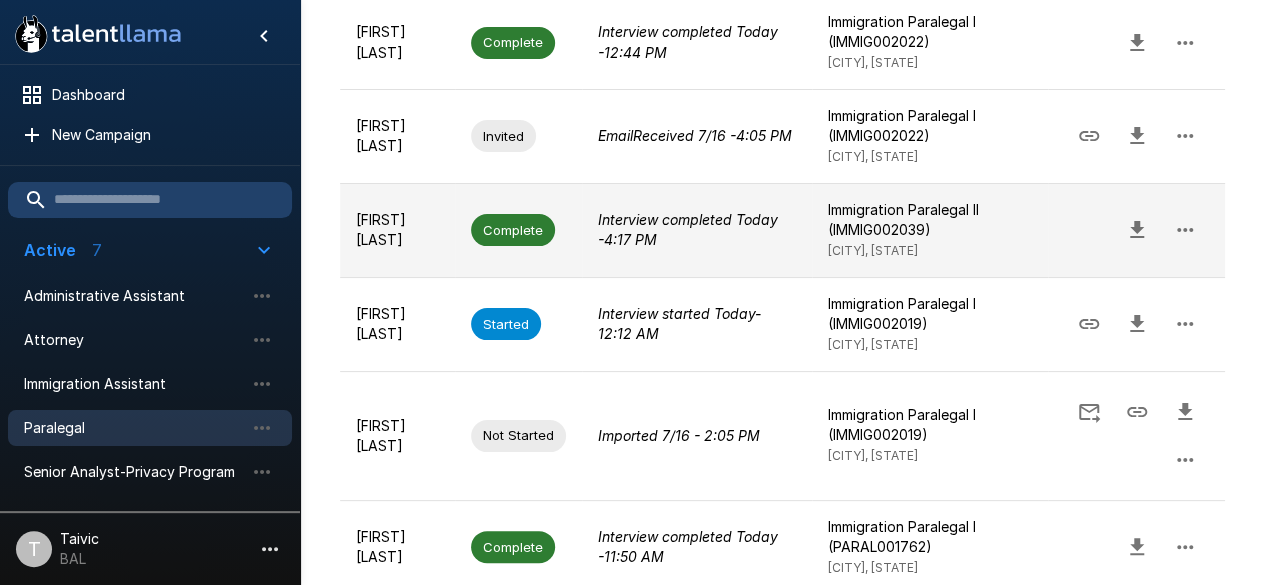 click on "Interview completed Today - 4:17 PM" at bounding box center (697, 230) 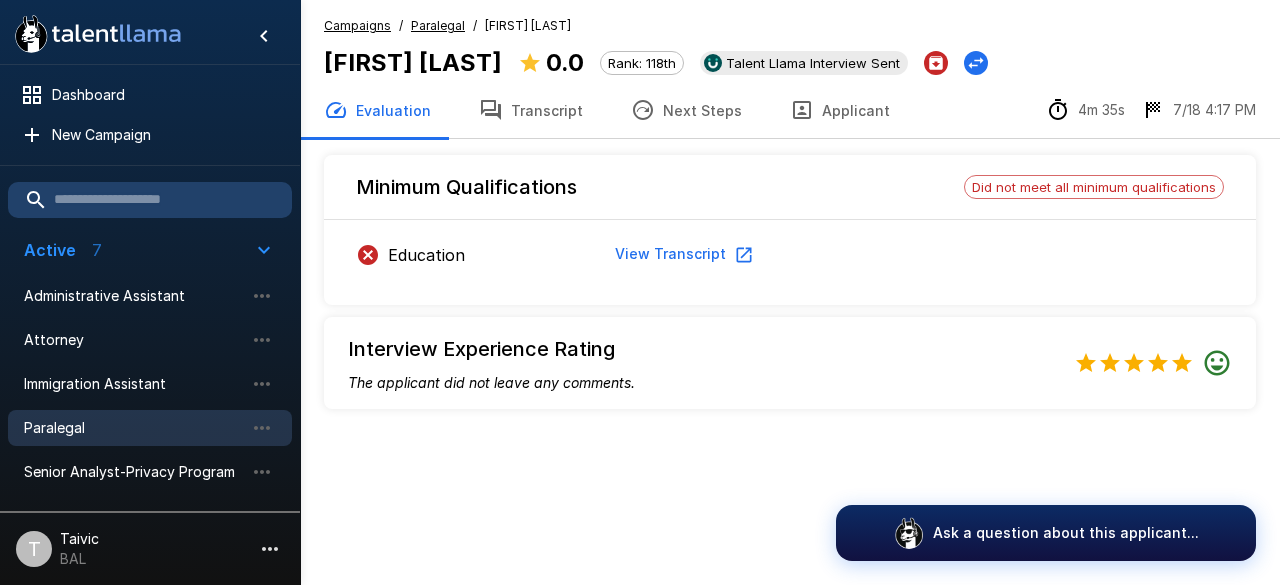 click on "Education" at bounding box center (410, 255) 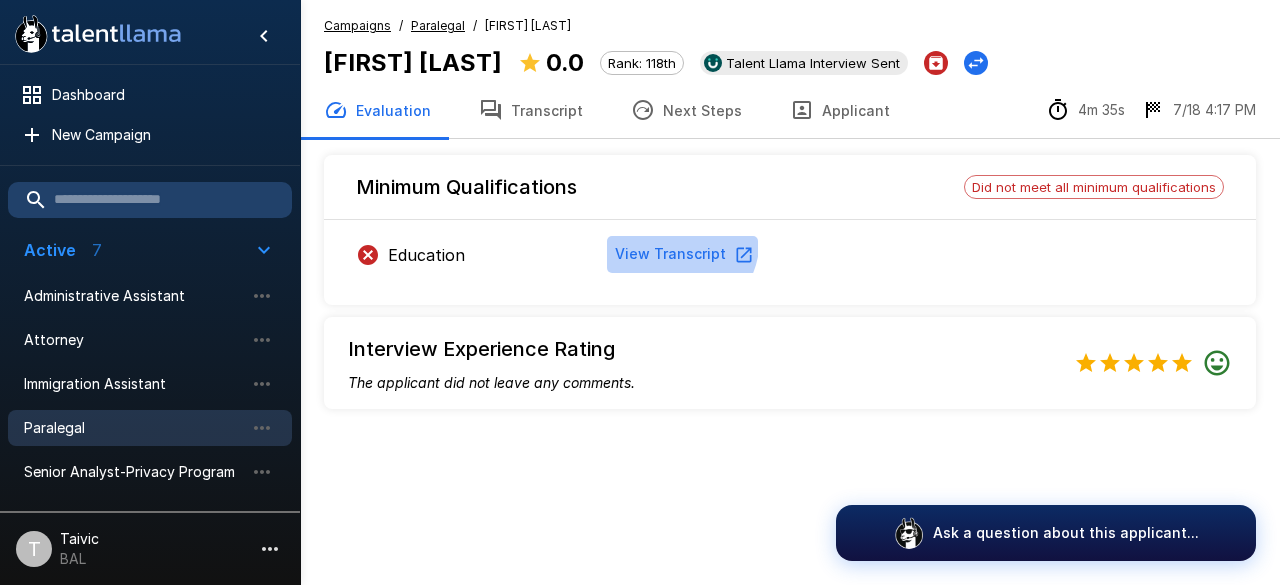 click on "View Transcript" at bounding box center (682, 254) 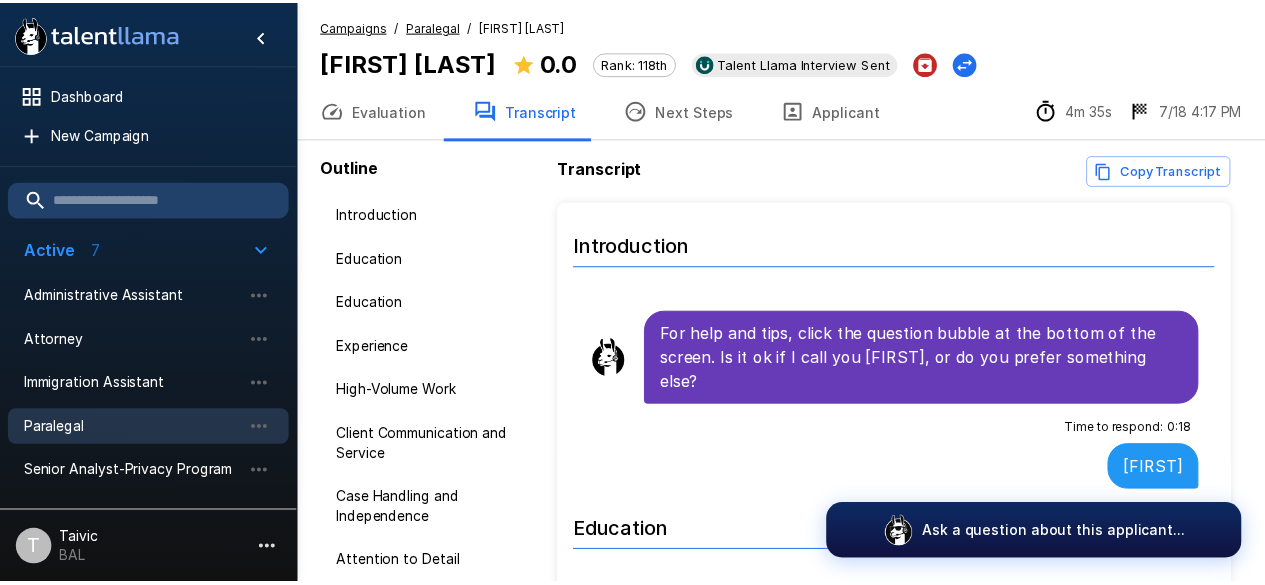 scroll, scrollTop: 96, scrollLeft: 0, axis: vertical 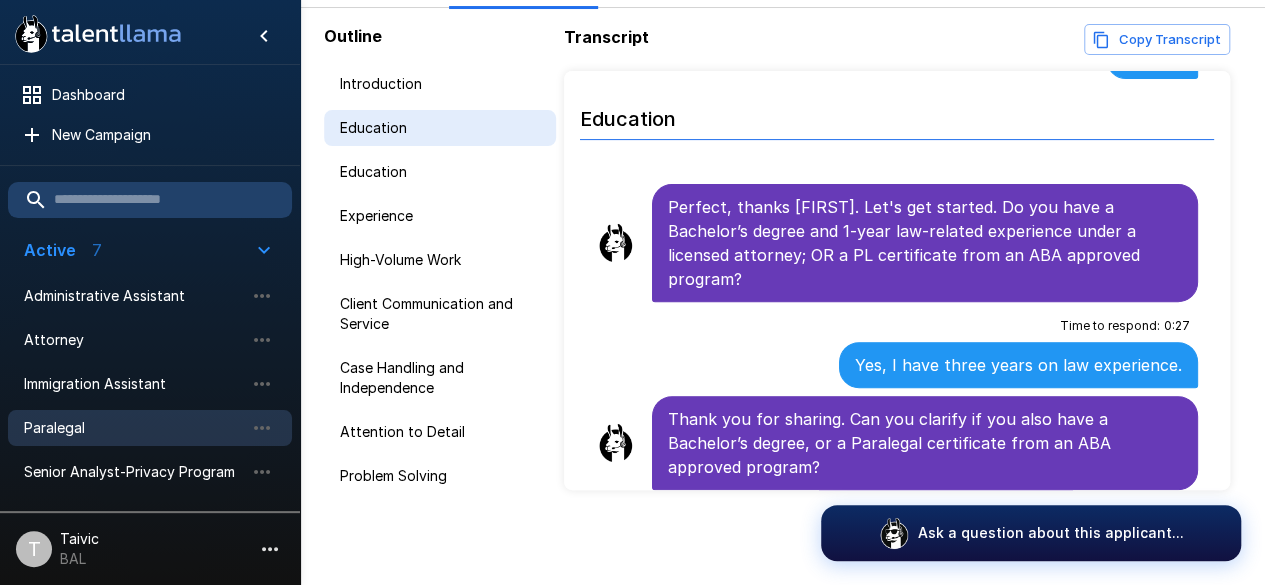 click on "Education" at bounding box center (440, 128) 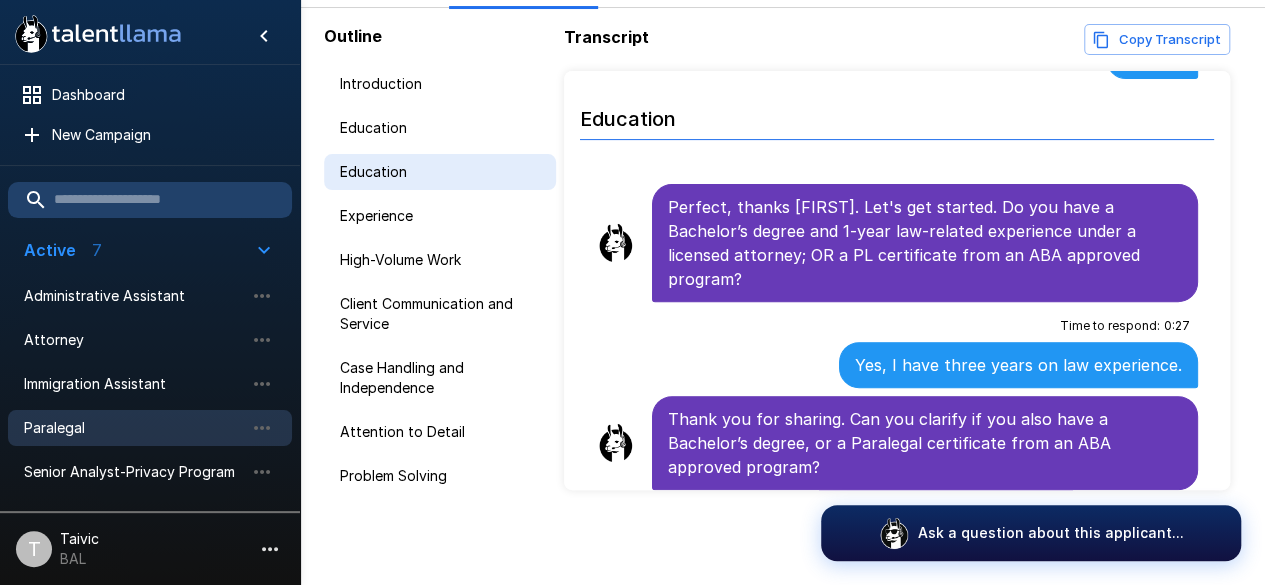 click on "Education" at bounding box center (440, 172) 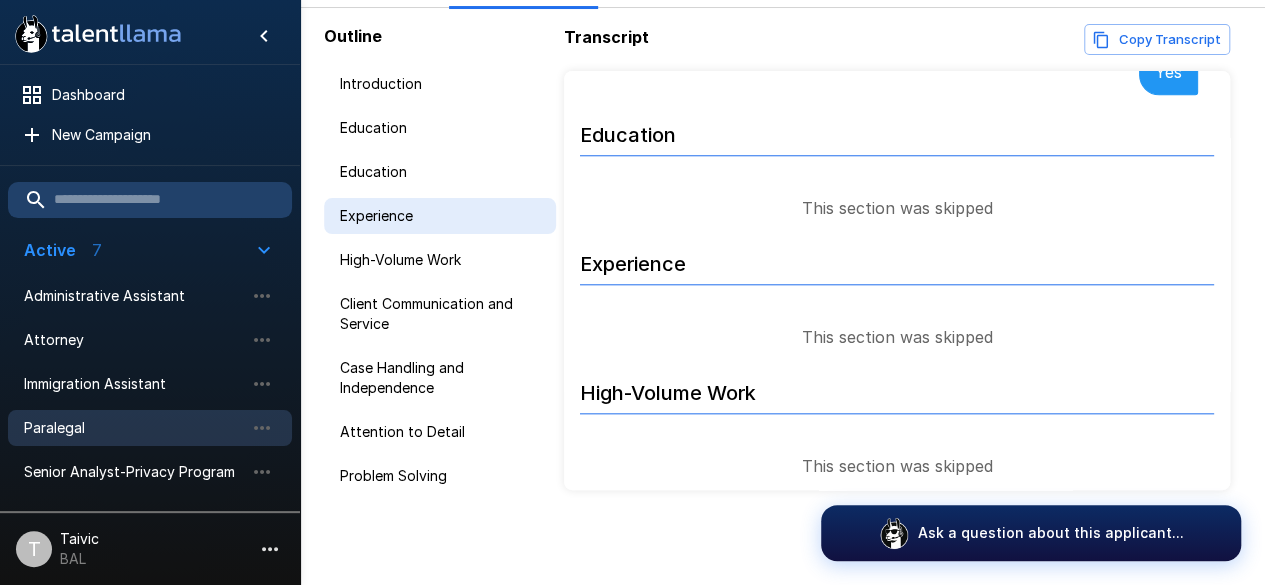 scroll, scrollTop: 962, scrollLeft: 0, axis: vertical 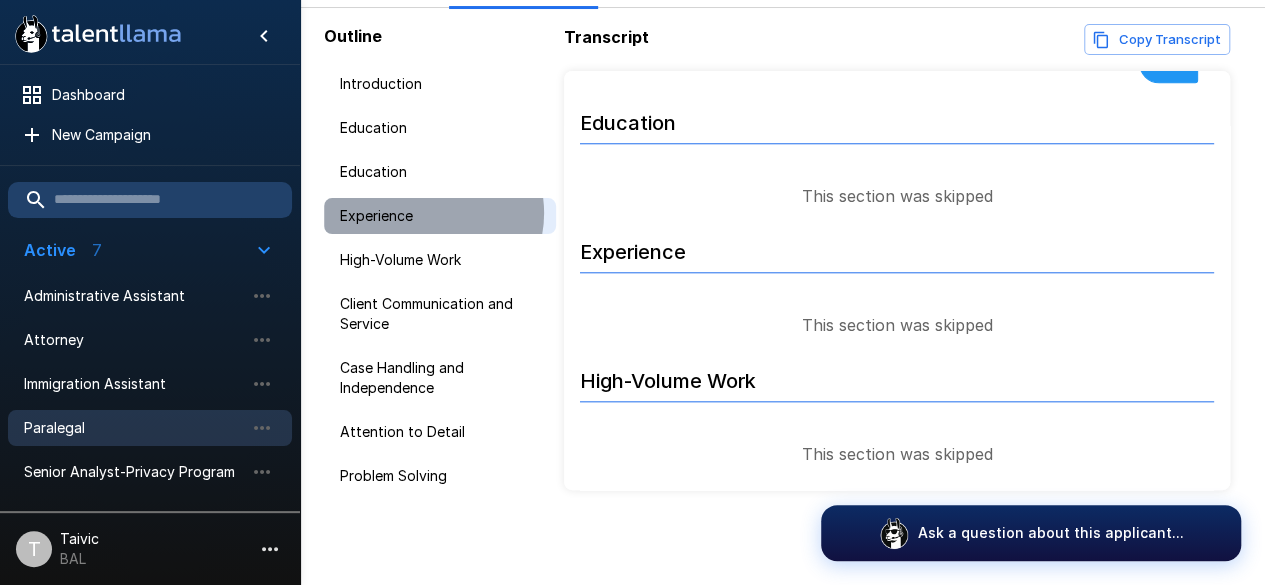 click on "Experience" at bounding box center [440, 216] 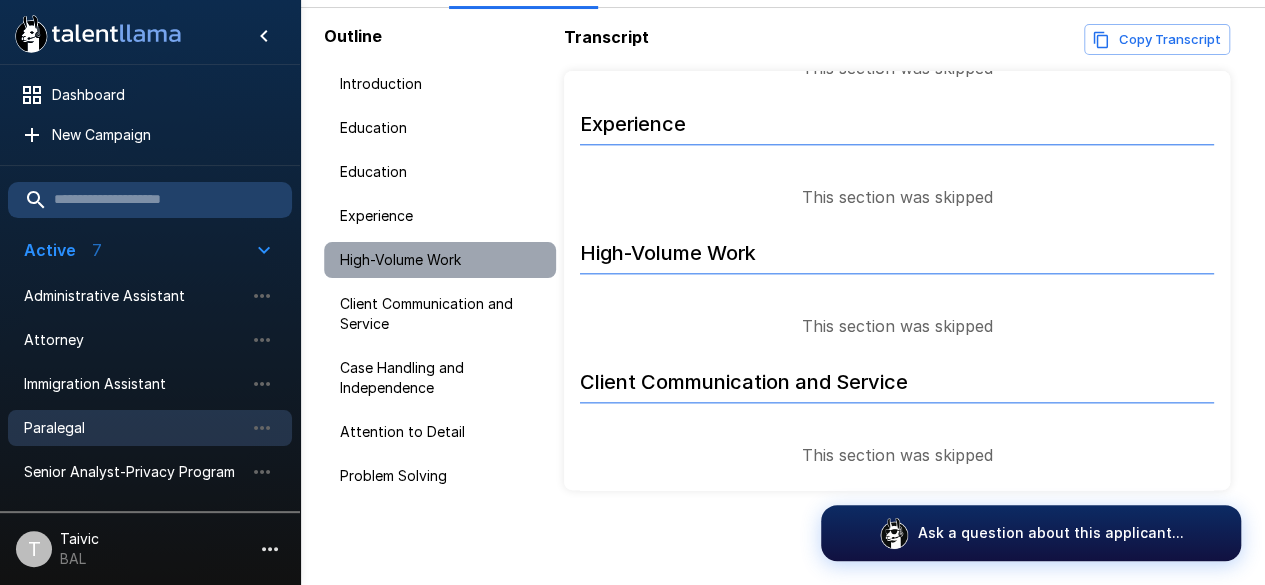click on "High-Volume Work" at bounding box center [440, 260] 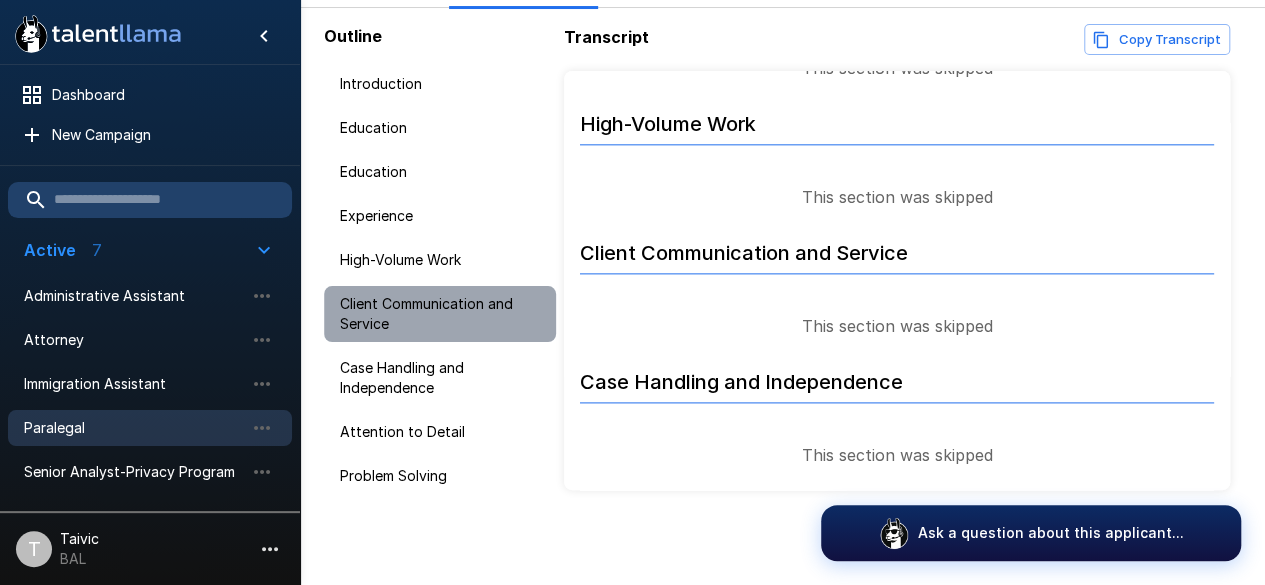 click on "Client Communication and Service" at bounding box center [440, 314] 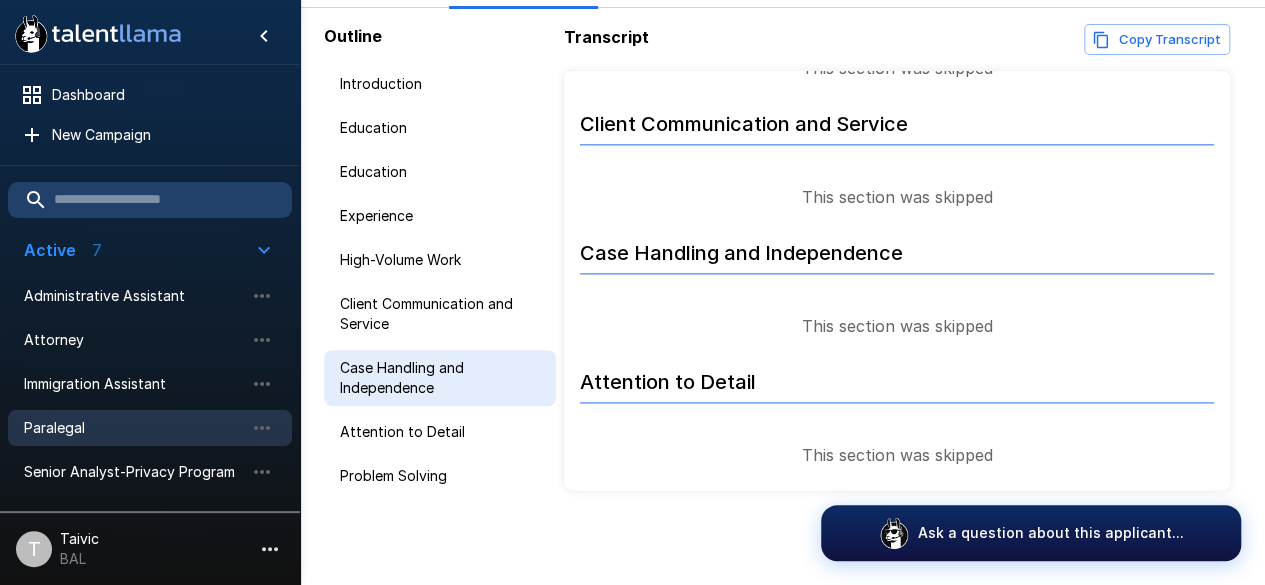 click on "Case Handling and Independence" at bounding box center (440, 378) 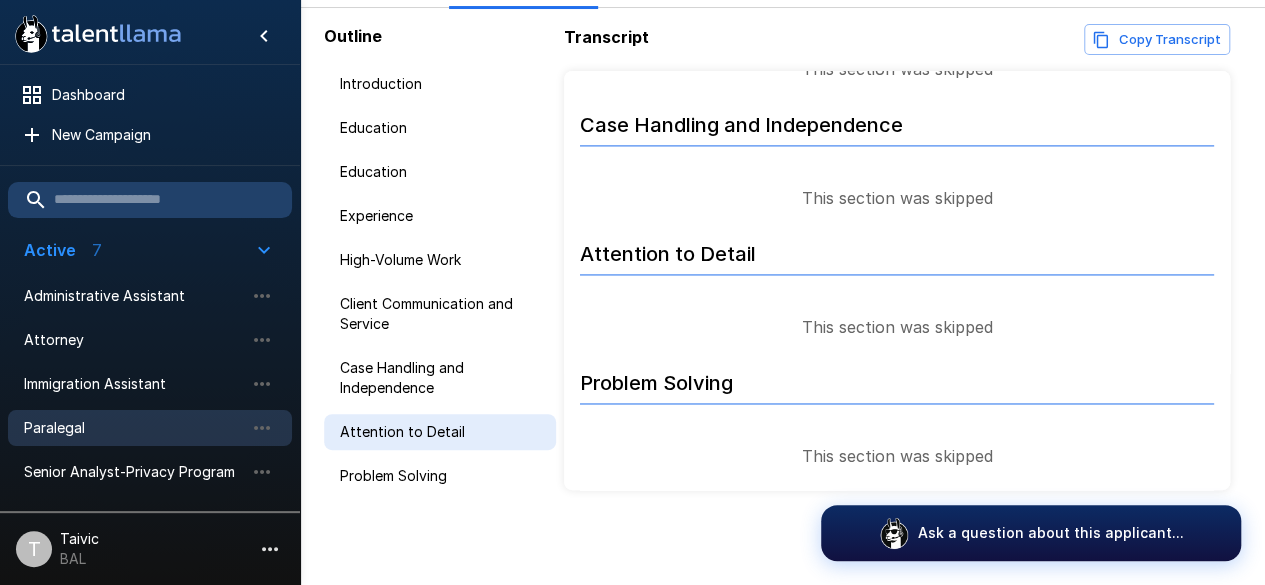click on "Attention to Detail" at bounding box center (440, 432) 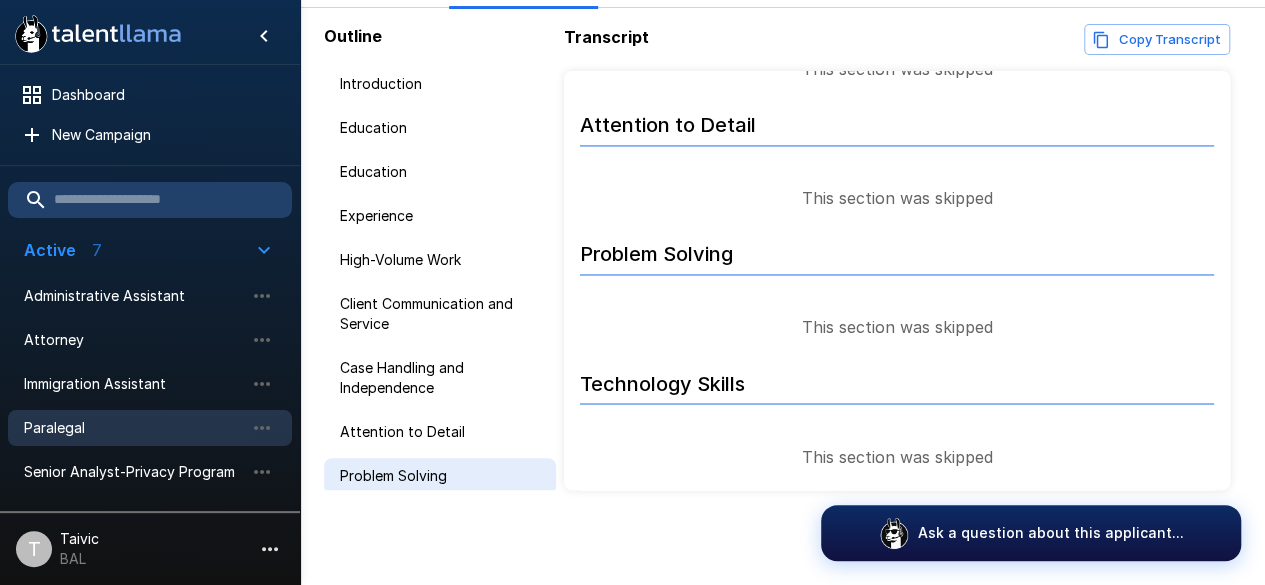 click on "Problem Solving" at bounding box center (440, 476) 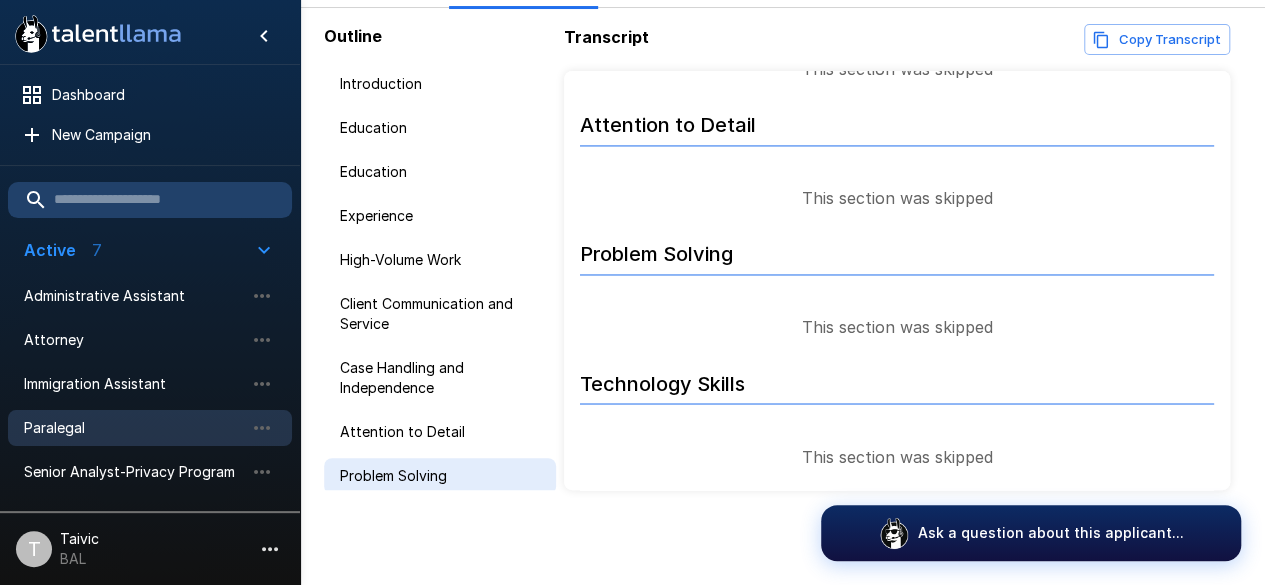 scroll, scrollTop: 1734, scrollLeft: 0, axis: vertical 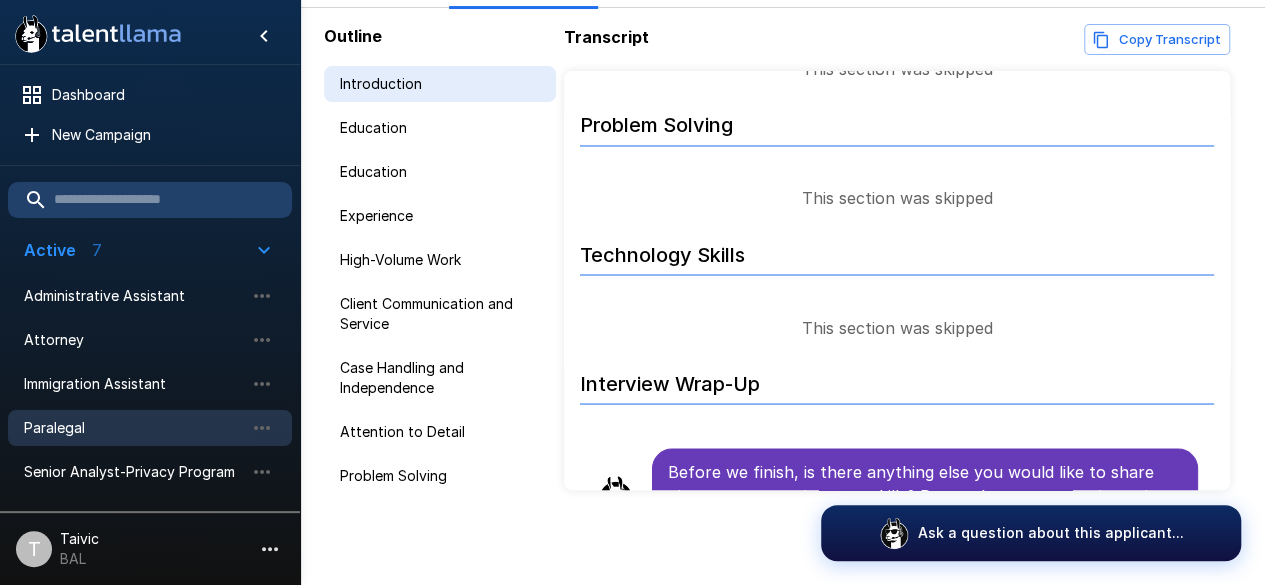click on "Introduction" at bounding box center (440, 84) 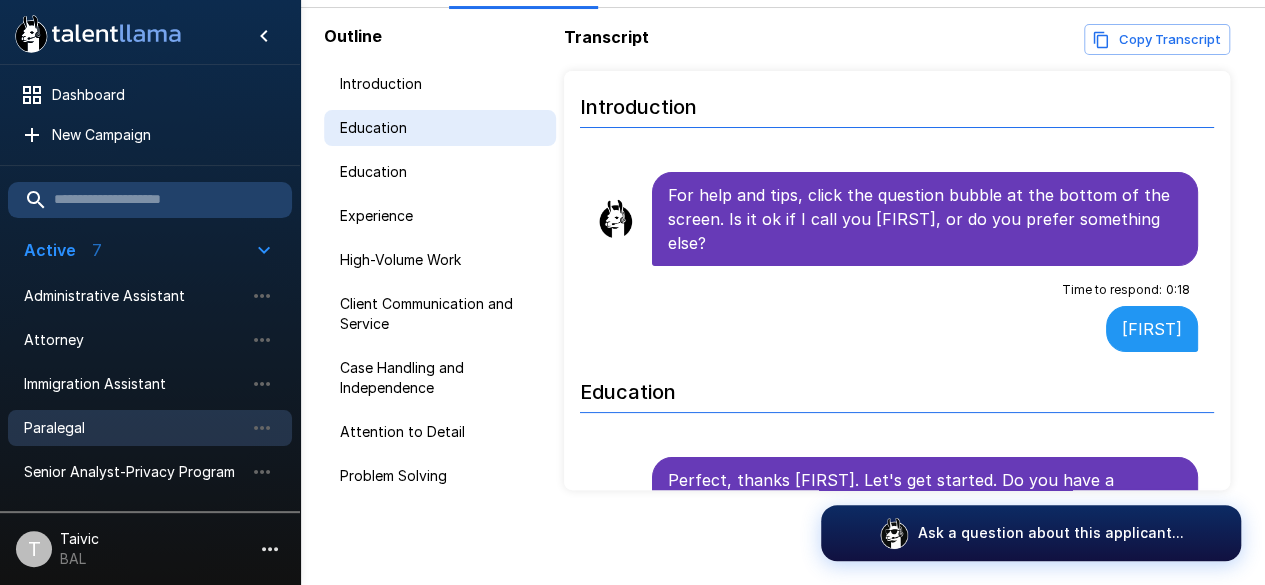 scroll, scrollTop: 0, scrollLeft: 0, axis: both 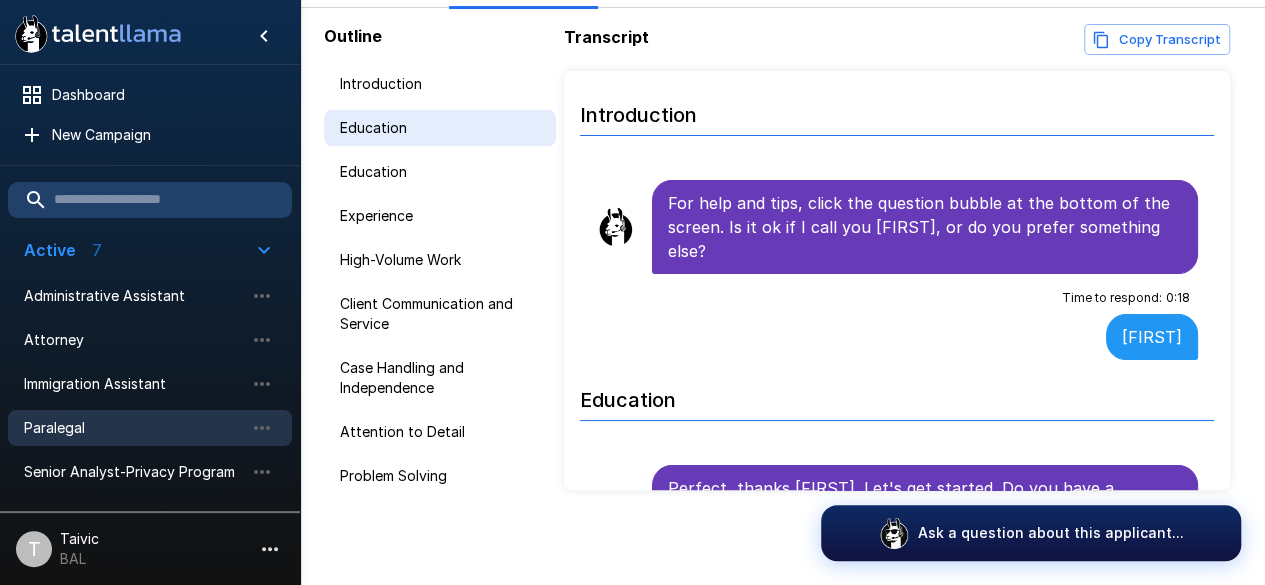 click on "Education" at bounding box center [440, 128] 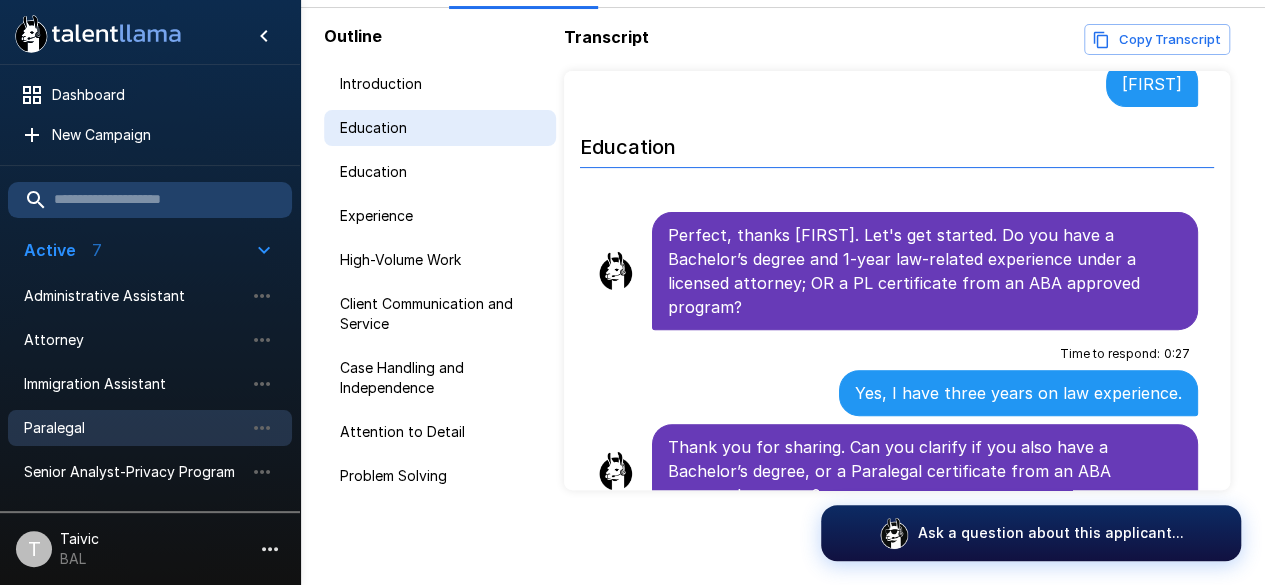 scroll, scrollTop: 281, scrollLeft: 0, axis: vertical 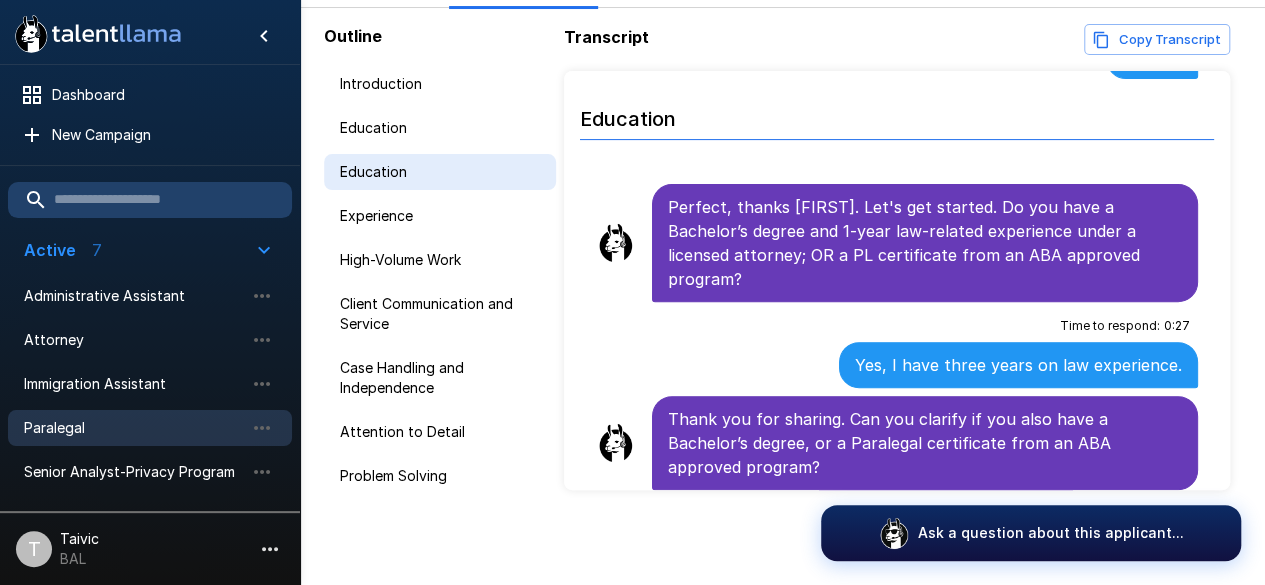 click on "Education" at bounding box center [440, 172] 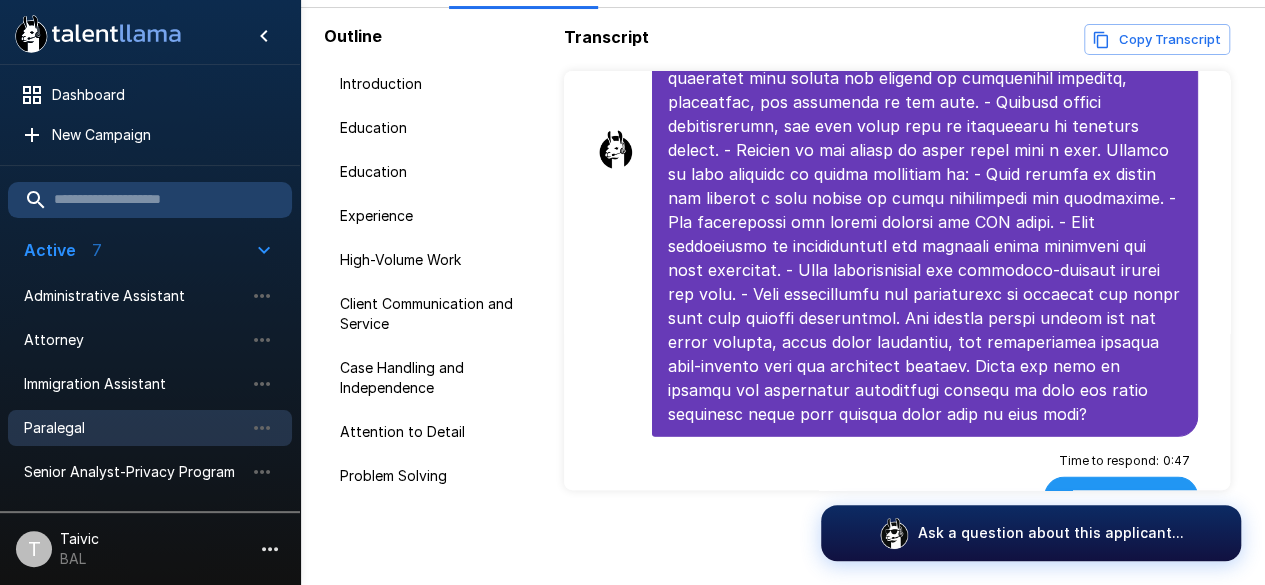 scroll, scrollTop: 2641, scrollLeft: 0, axis: vertical 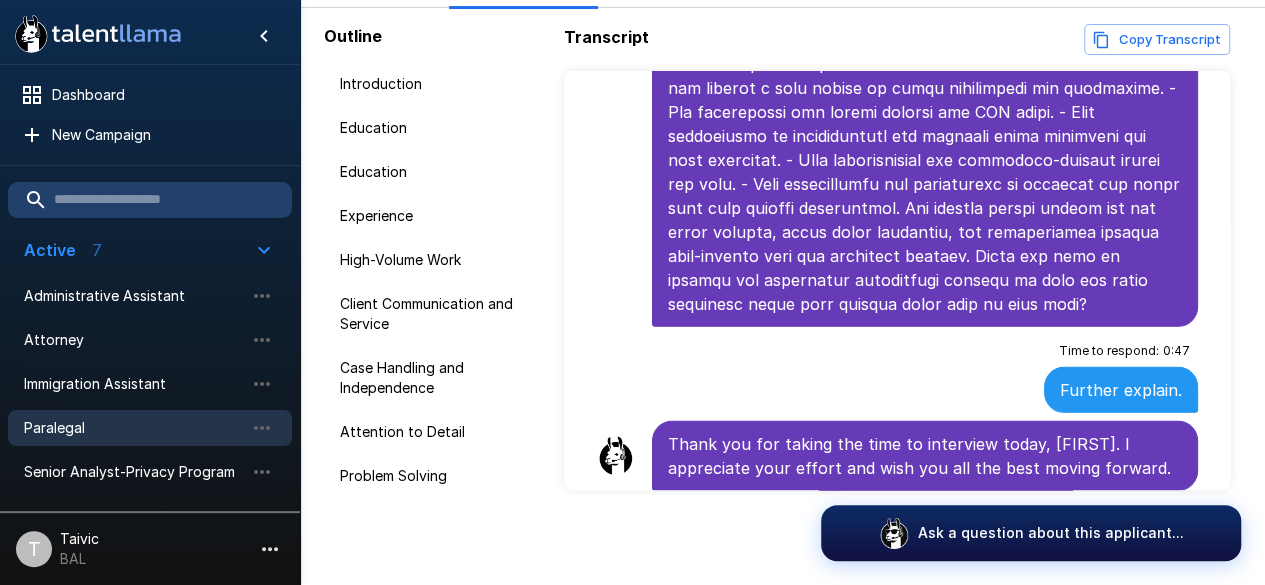 click on "Time to respond : 0 : 47 Further explain." at bounding box center (897, 374) 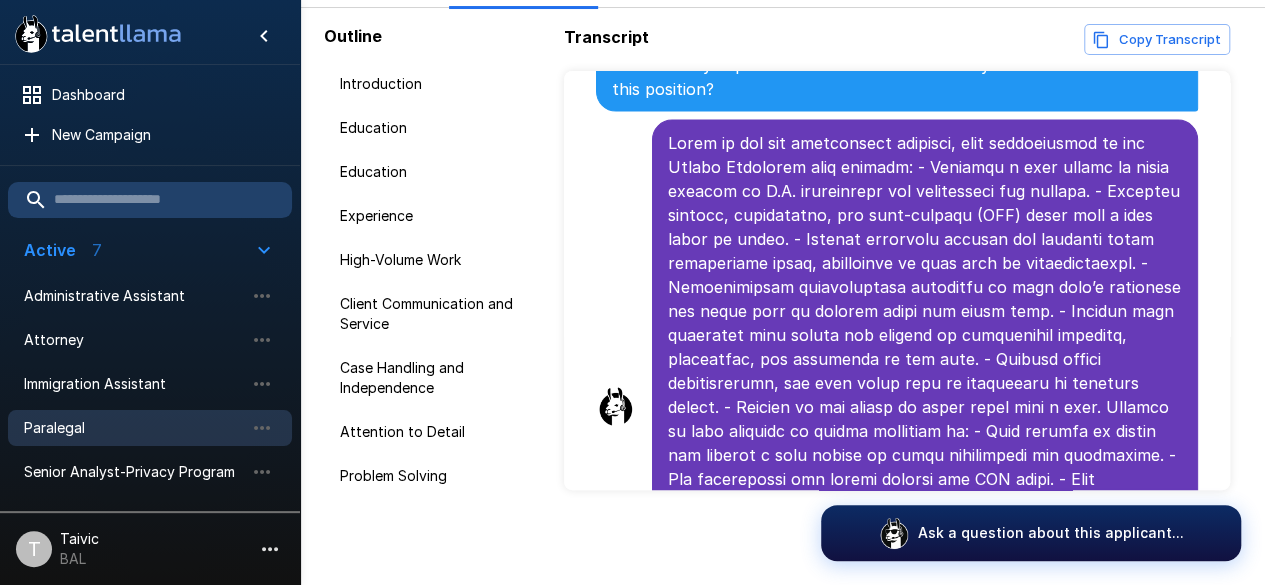 scroll, scrollTop: 1908, scrollLeft: 0, axis: vertical 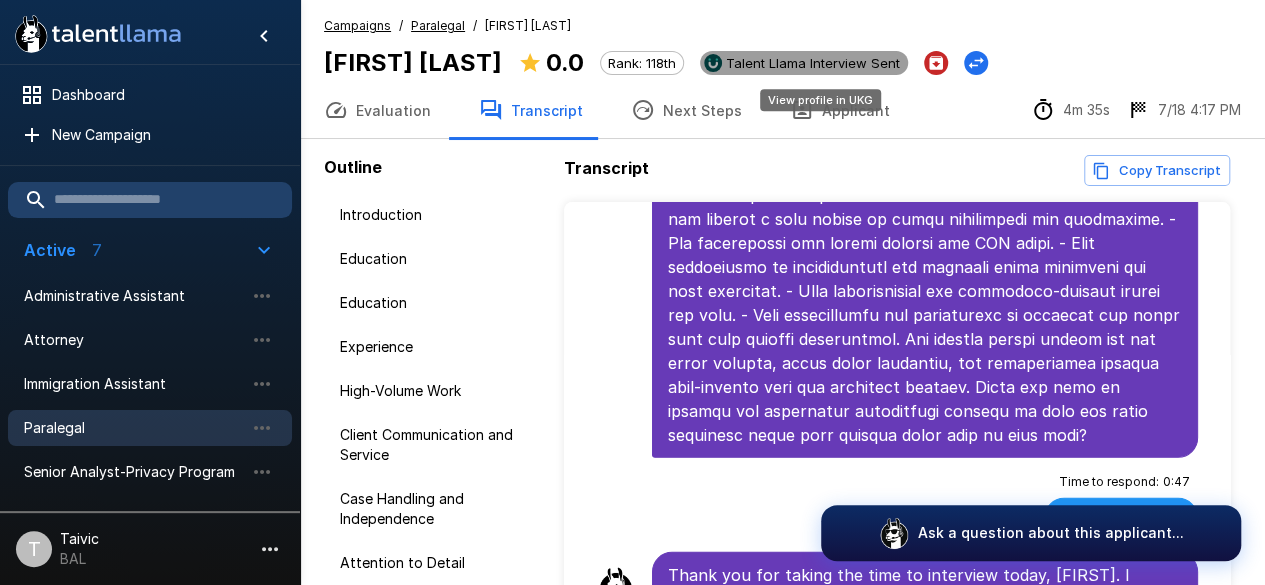 click on "Talent Llama Interview Sent" at bounding box center (813, 63) 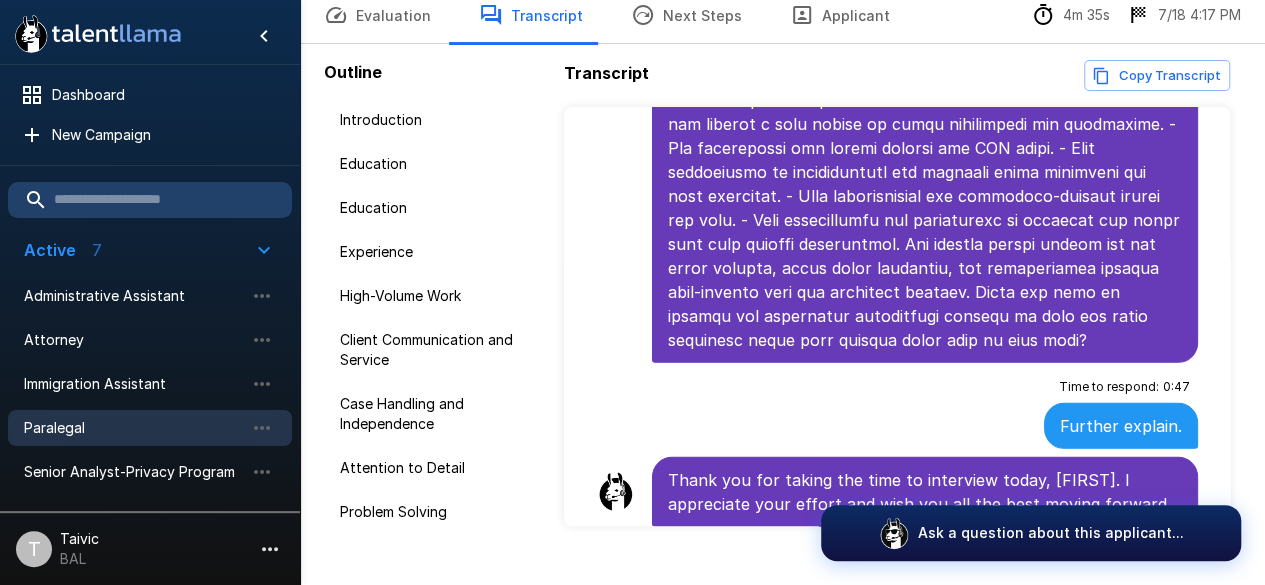 scroll, scrollTop: 131, scrollLeft: 0, axis: vertical 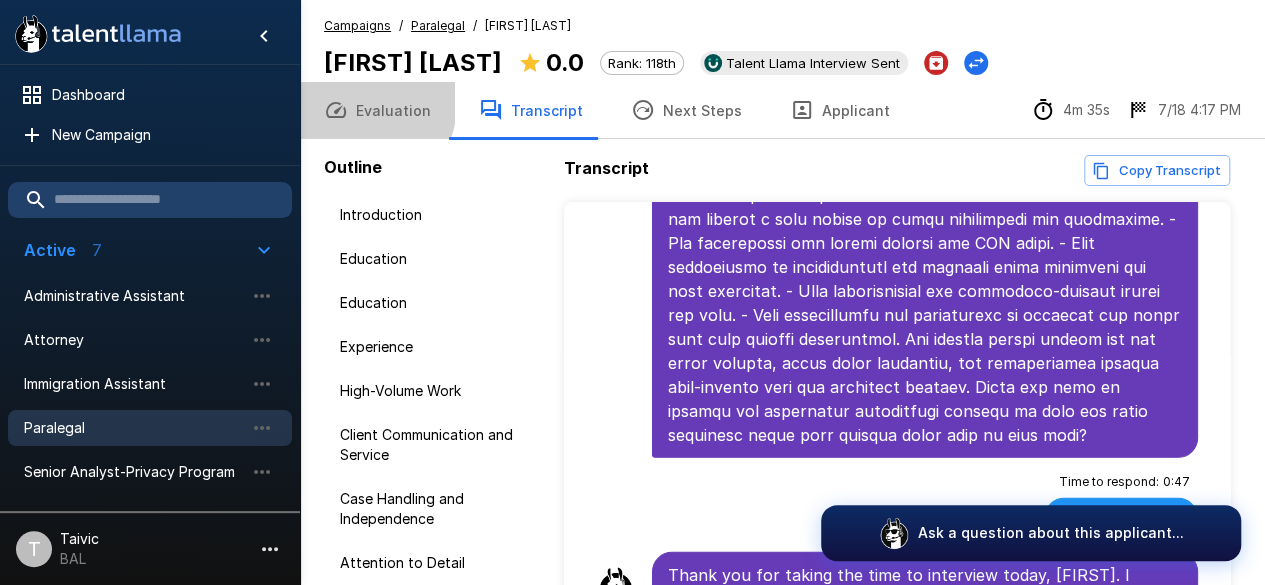 click on "Evaluation" at bounding box center [377, 110] 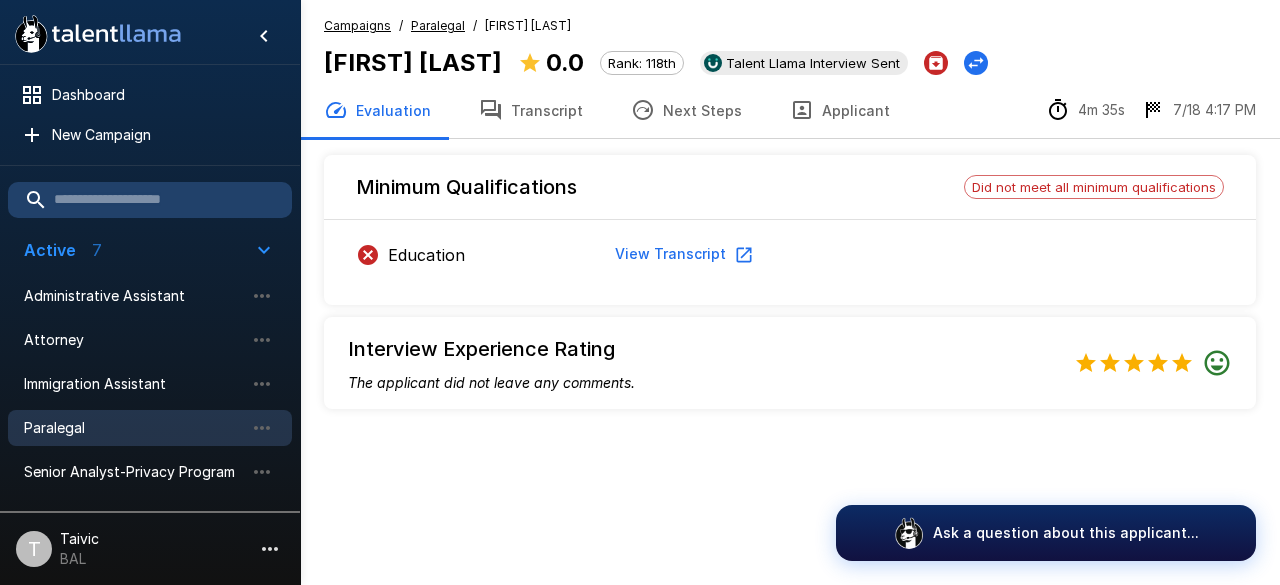 click on "Next Steps" at bounding box center (686, 110) 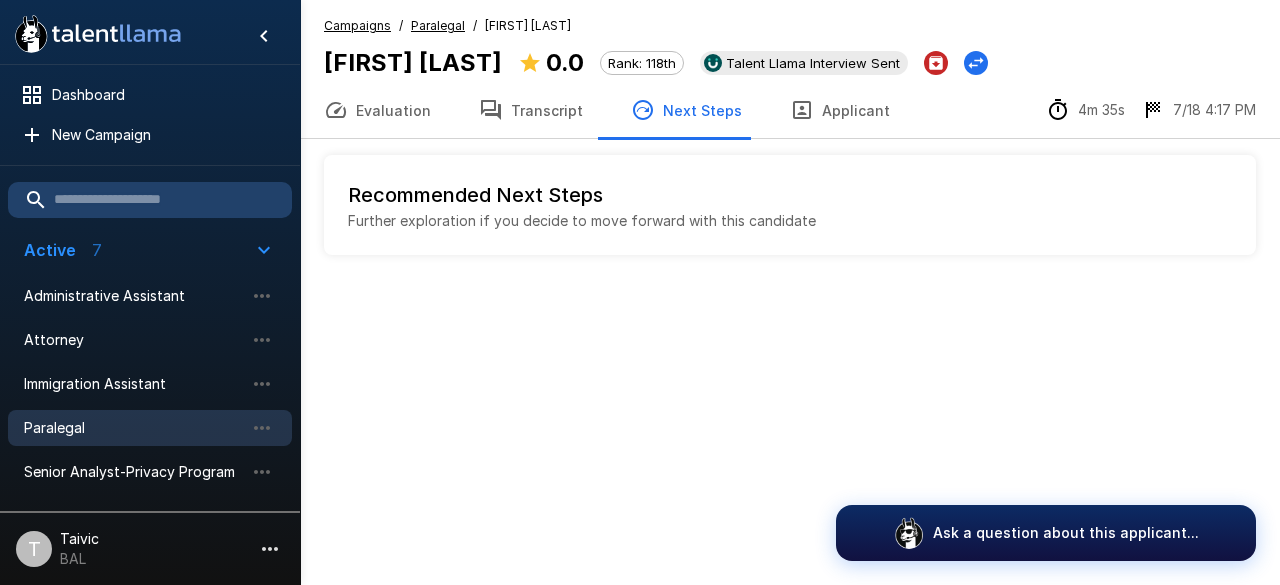 click on "Paralegal" at bounding box center [438, 25] 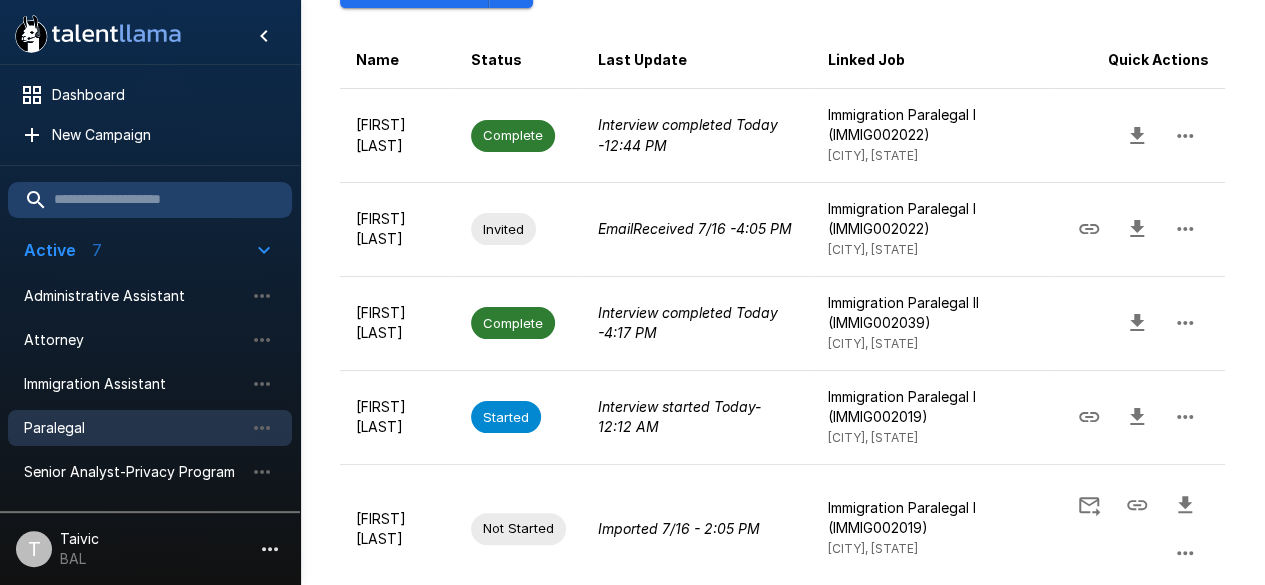 scroll, scrollTop: 340, scrollLeft: 0, axis: vertical 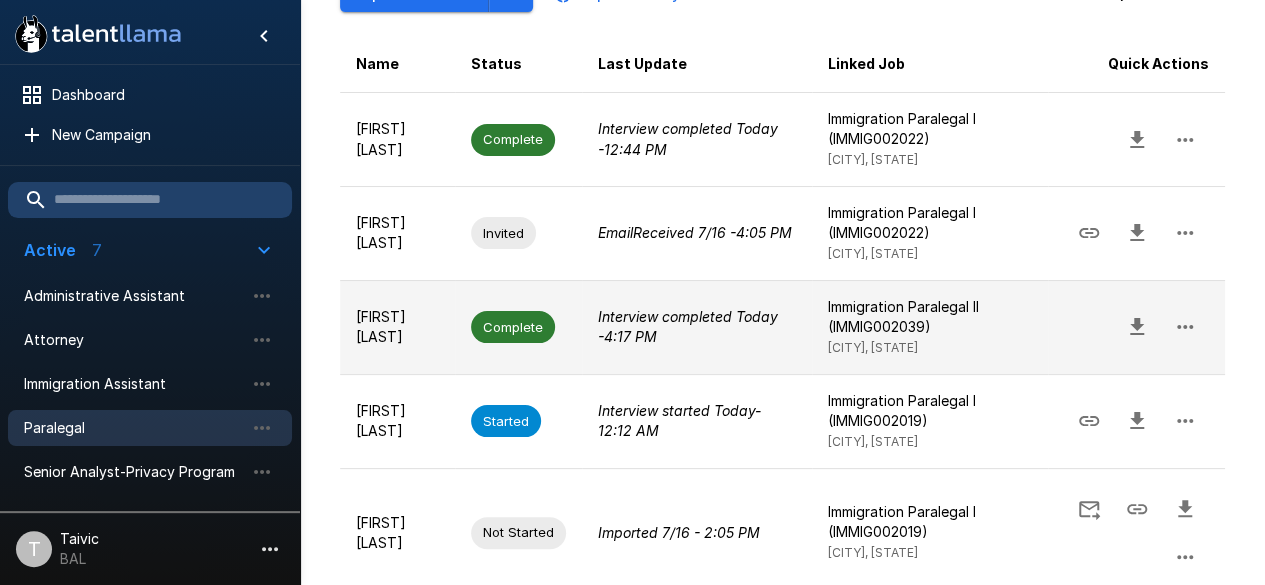 click 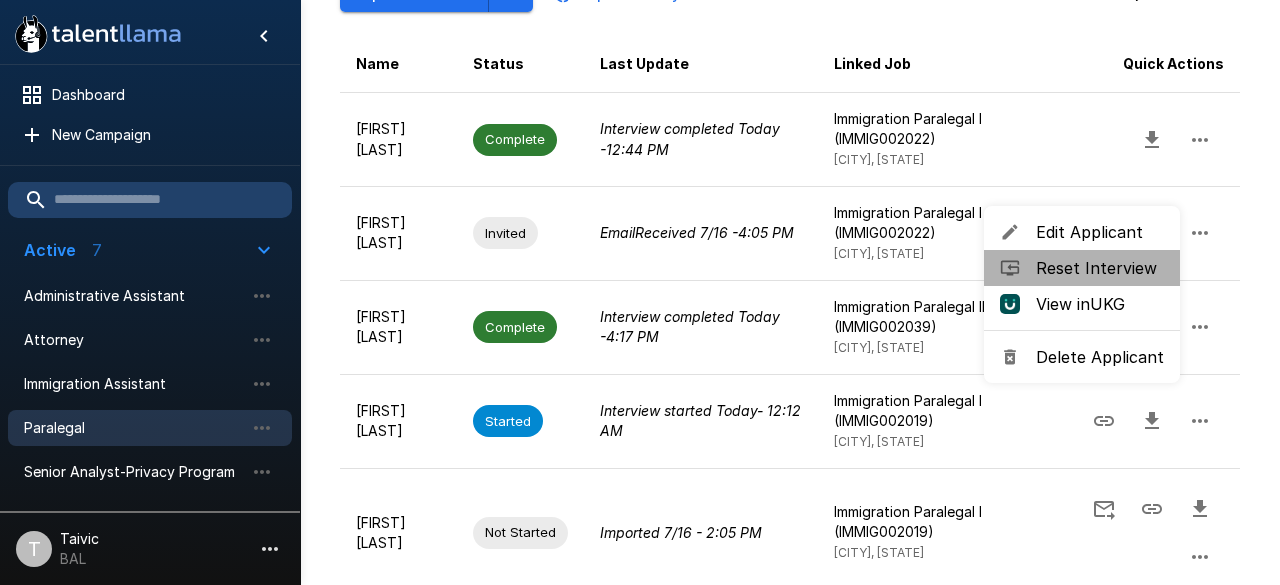 click on "Reset Interview" at bounding box center (1100, 268) 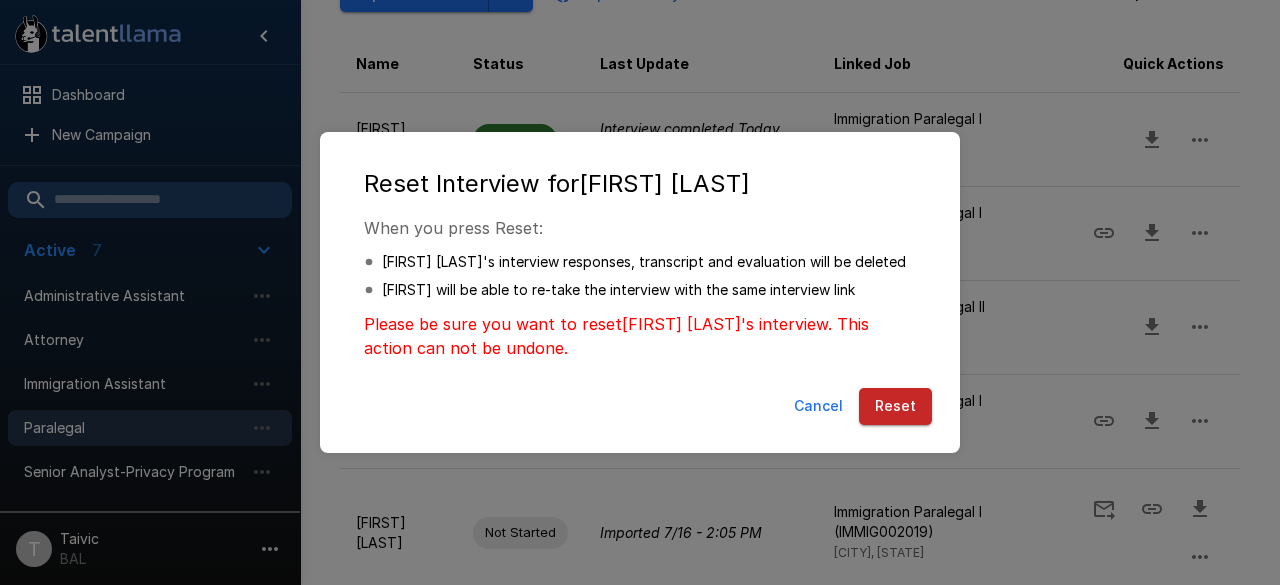 click on "Reset" at bounding box center [895, 406] 